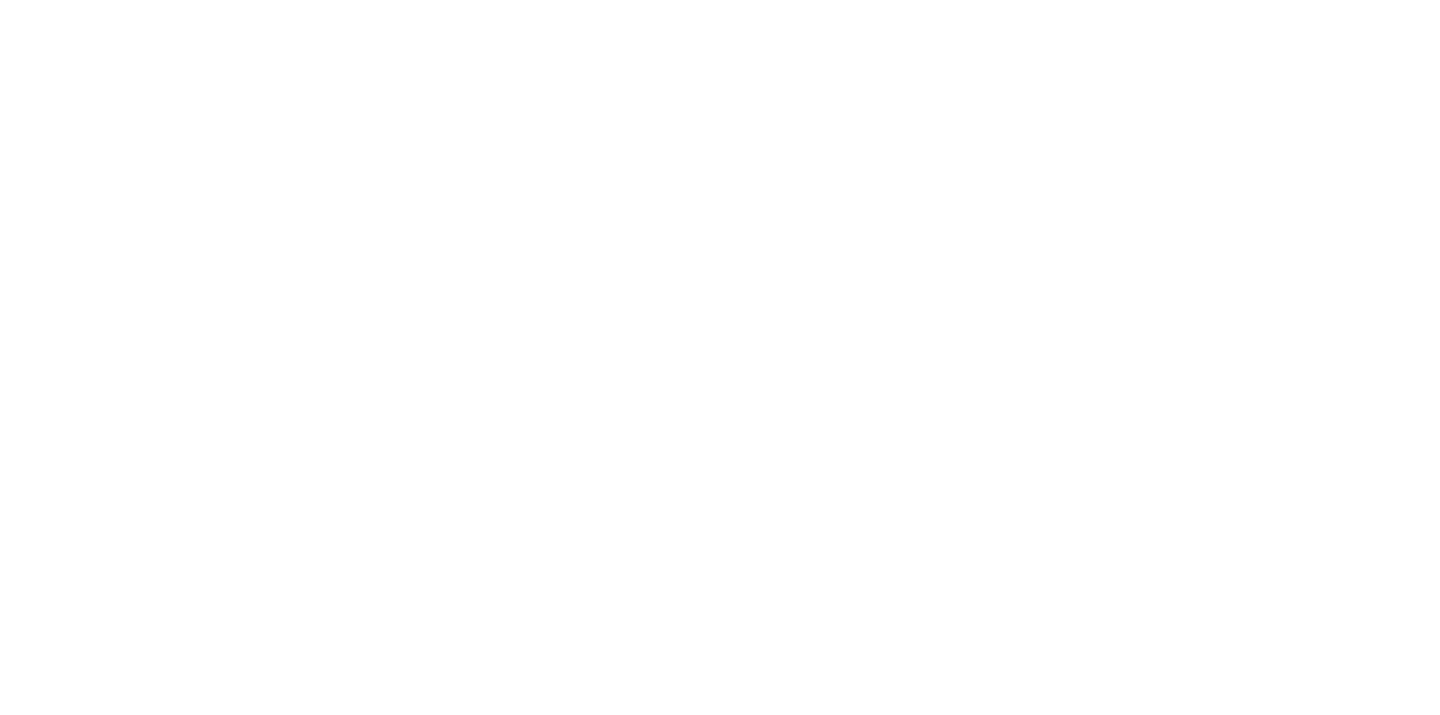 scroll, scrollTop: 0, scrollLeft: 0, axis: both 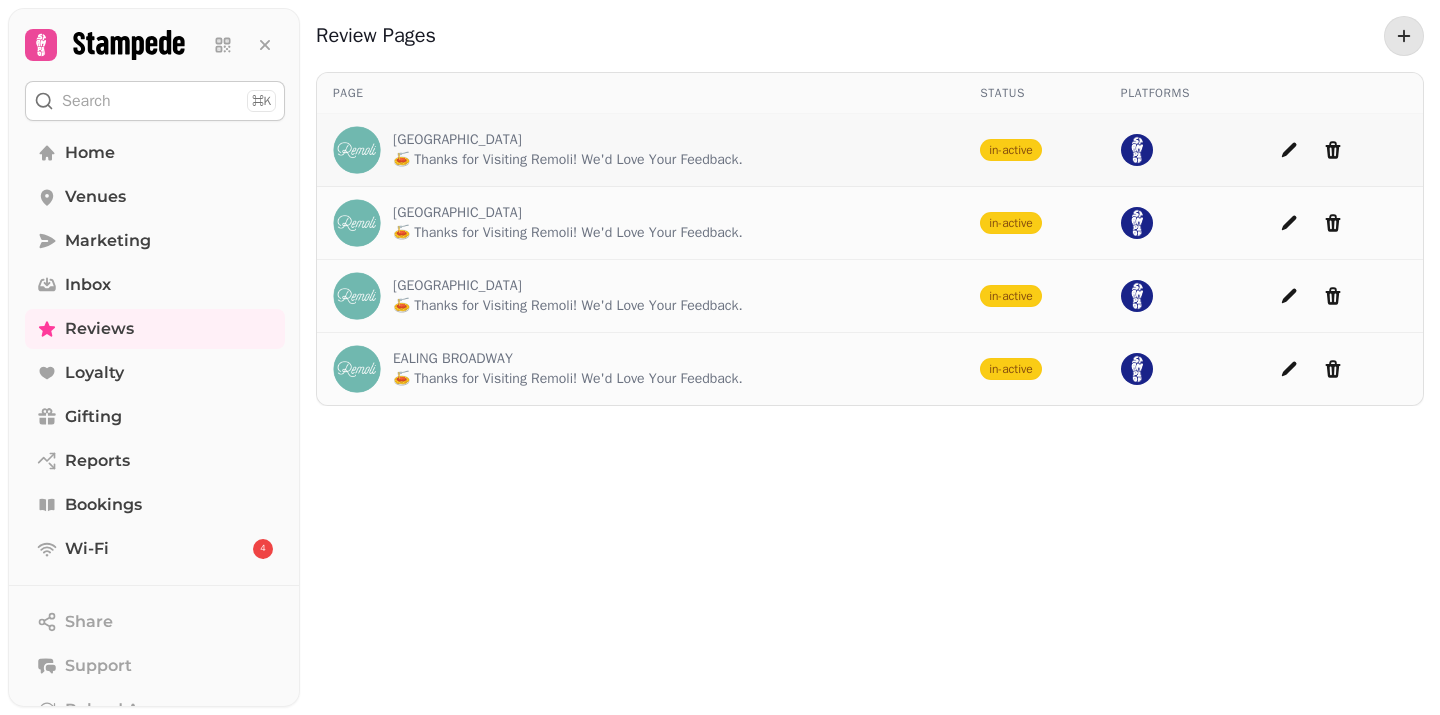 click on "🍝 Thanks for Visiting Remoli! We'd Love Your Feedback." at bounding box center (568, 160) 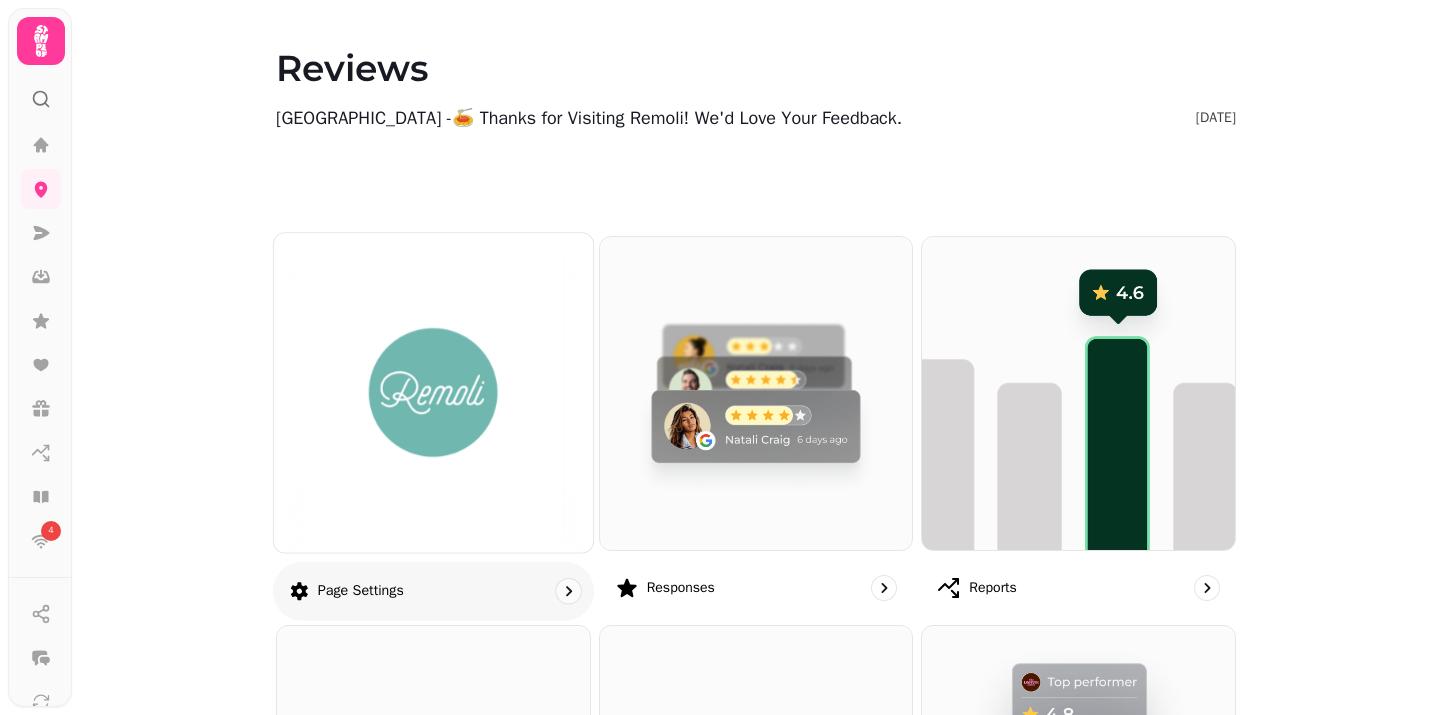 click on "Page settings" at bounding box center [433, 426] 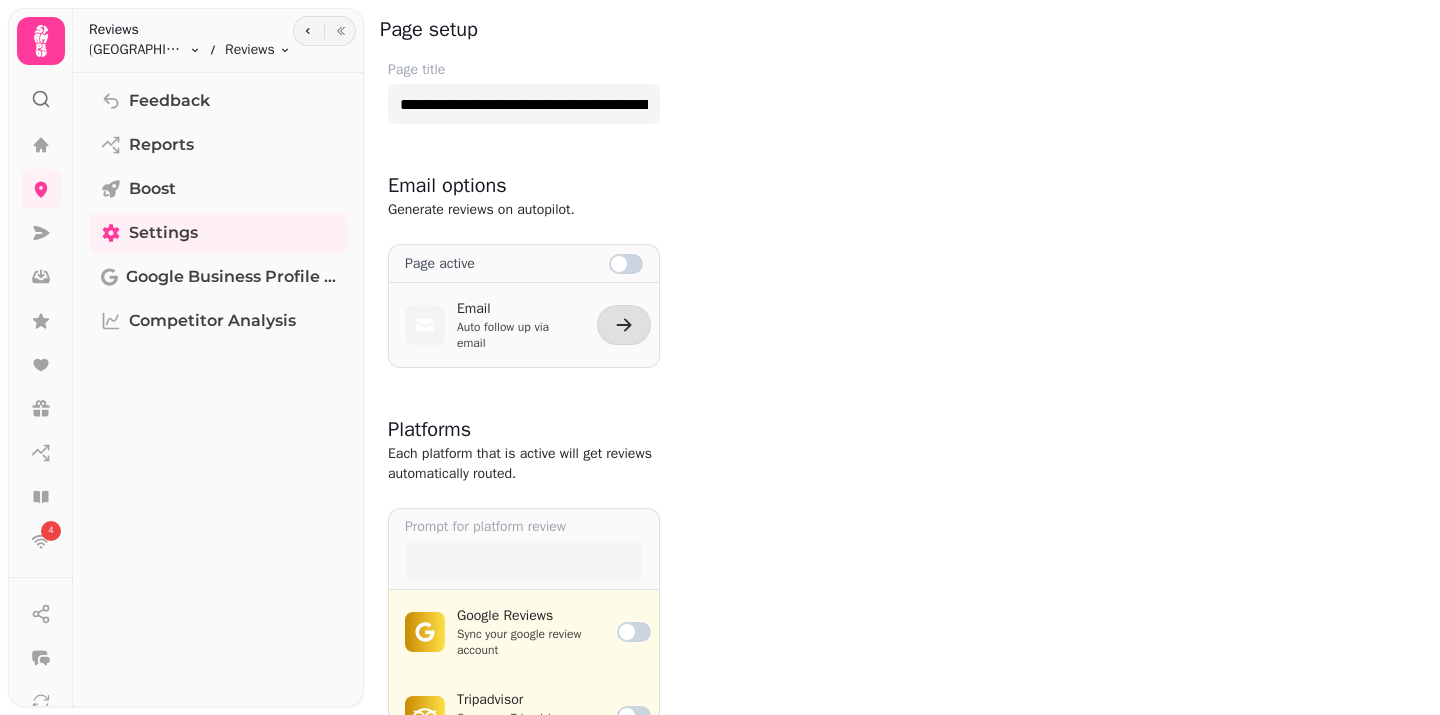scroll, scrollTop: 189, scrollLeft: 0, axis: vertical 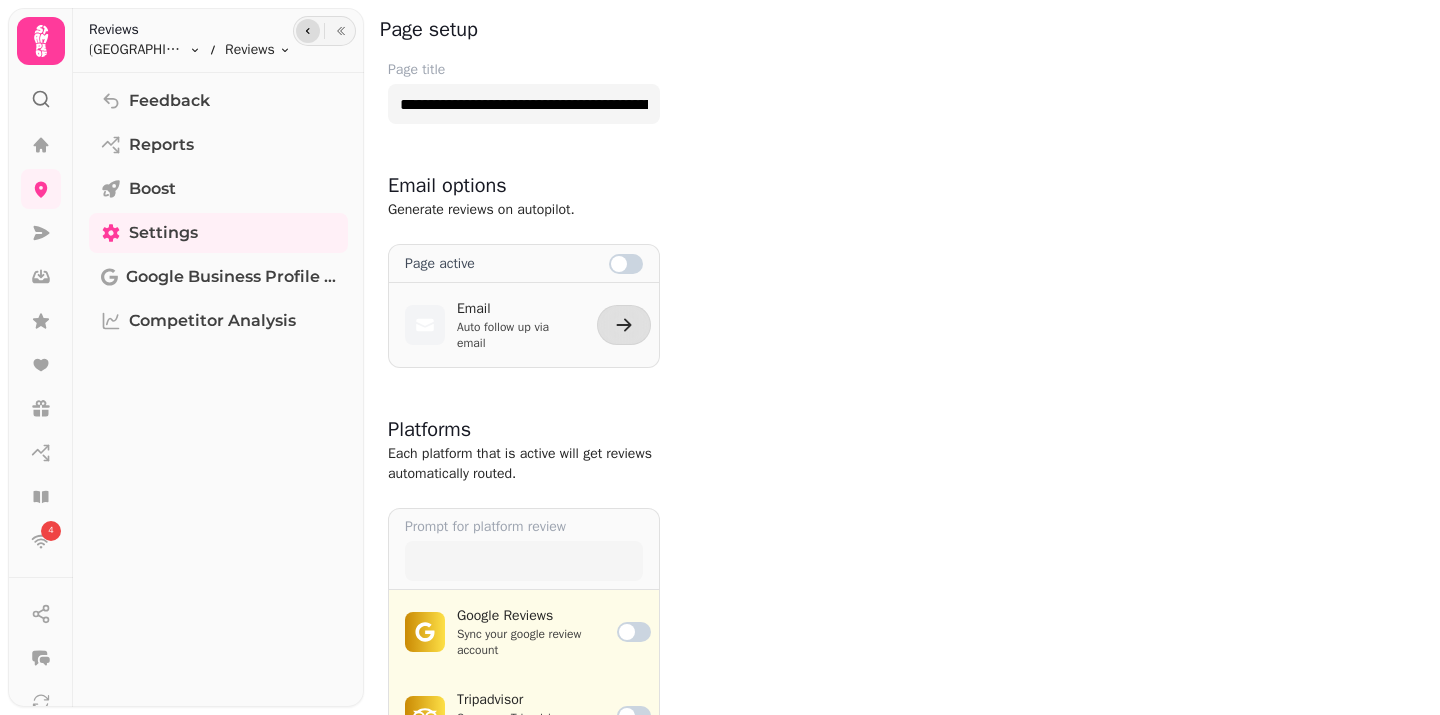 click at bounding box center (308, 31) 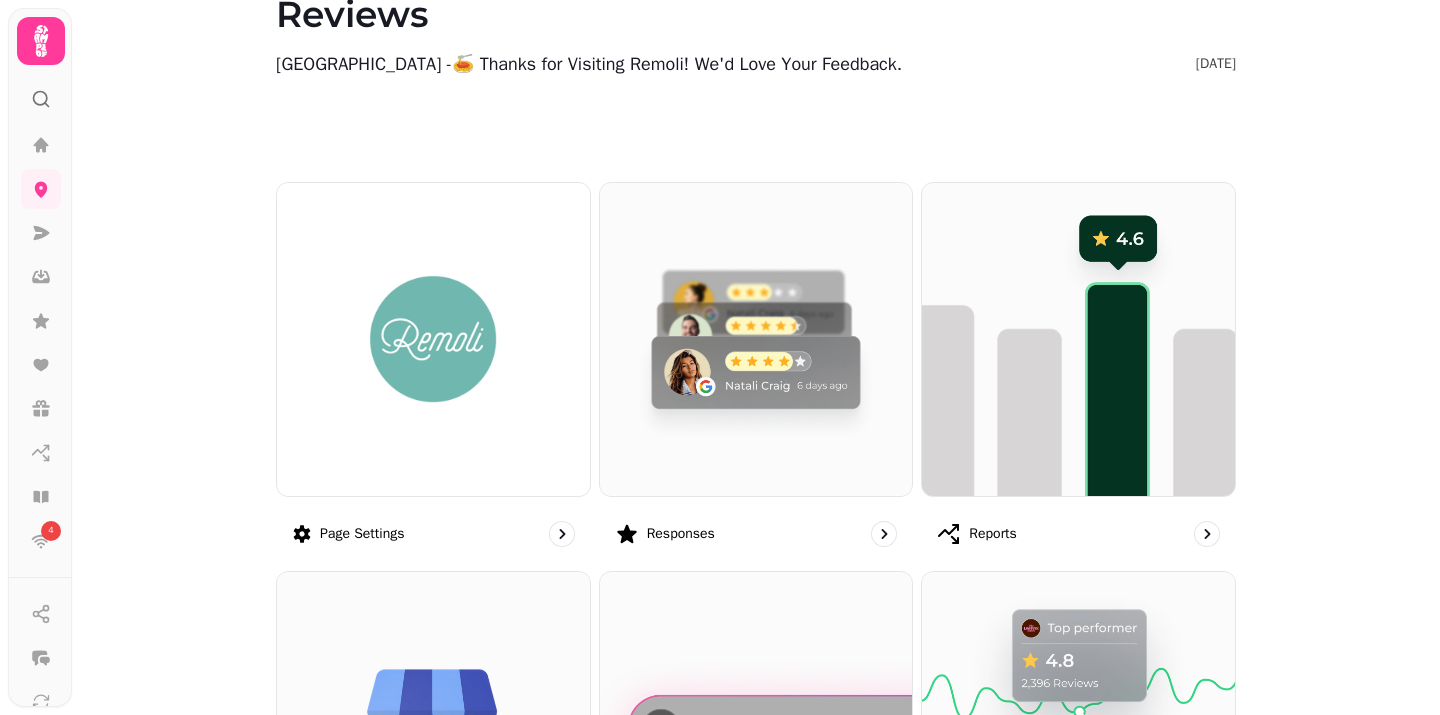 scroll, scrollTop: 5, scrollLeft: 0, axis: vertical 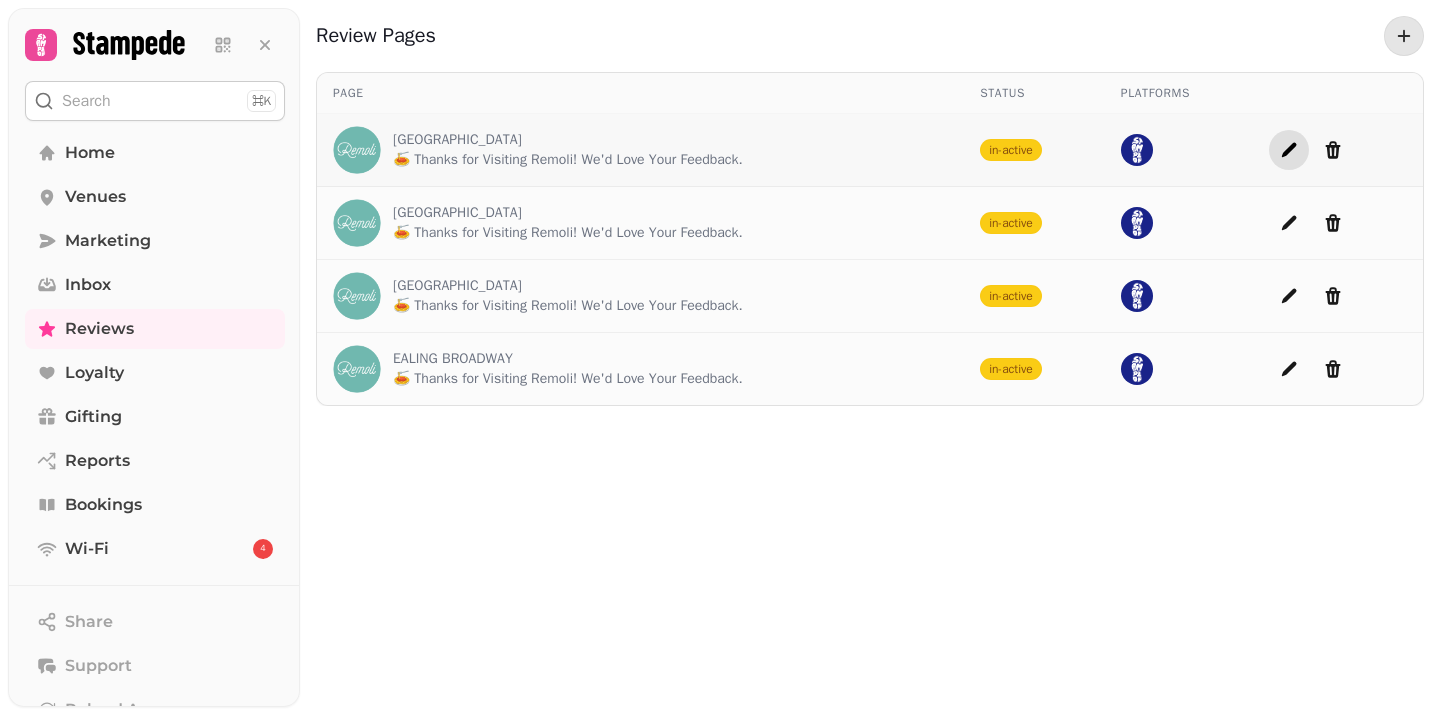 click 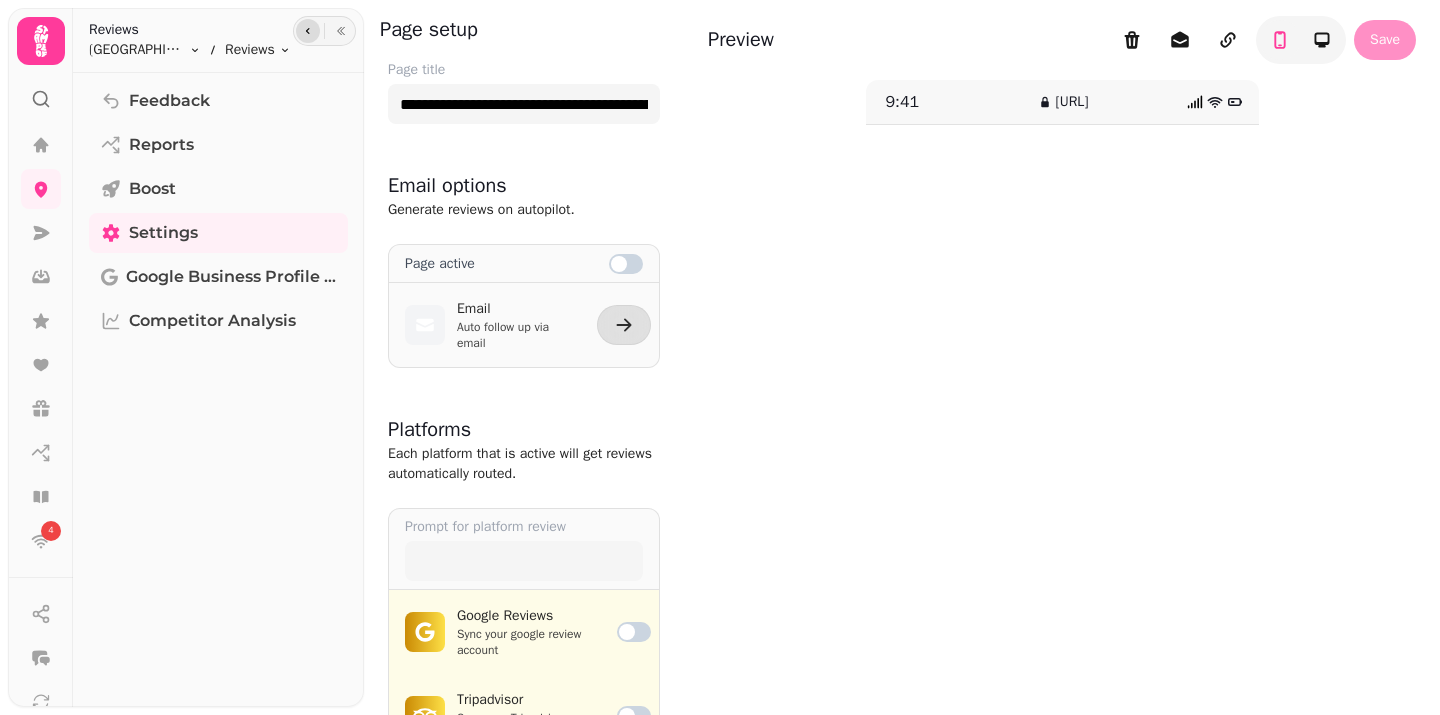 click at bounding box center (308, 31) 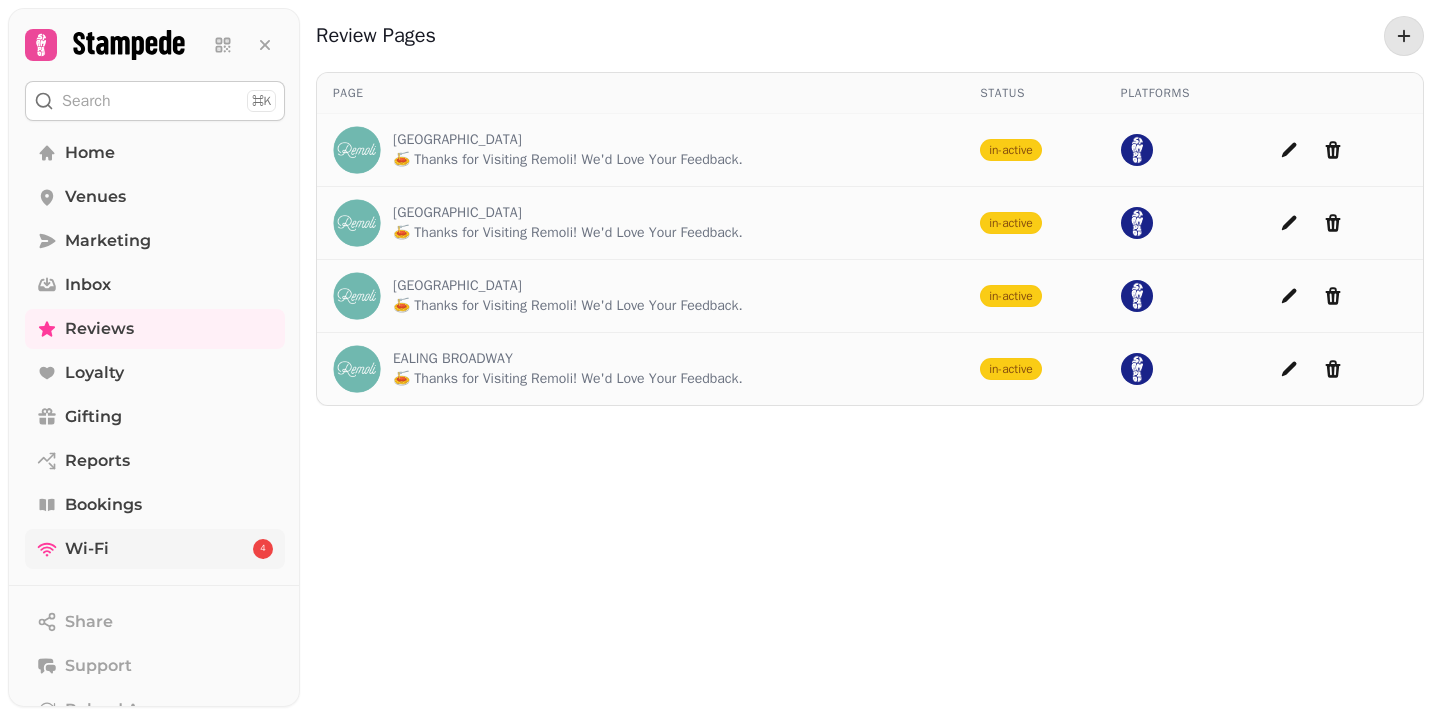 click on "Wi-Fi 4" at bounding box center [155, 549] 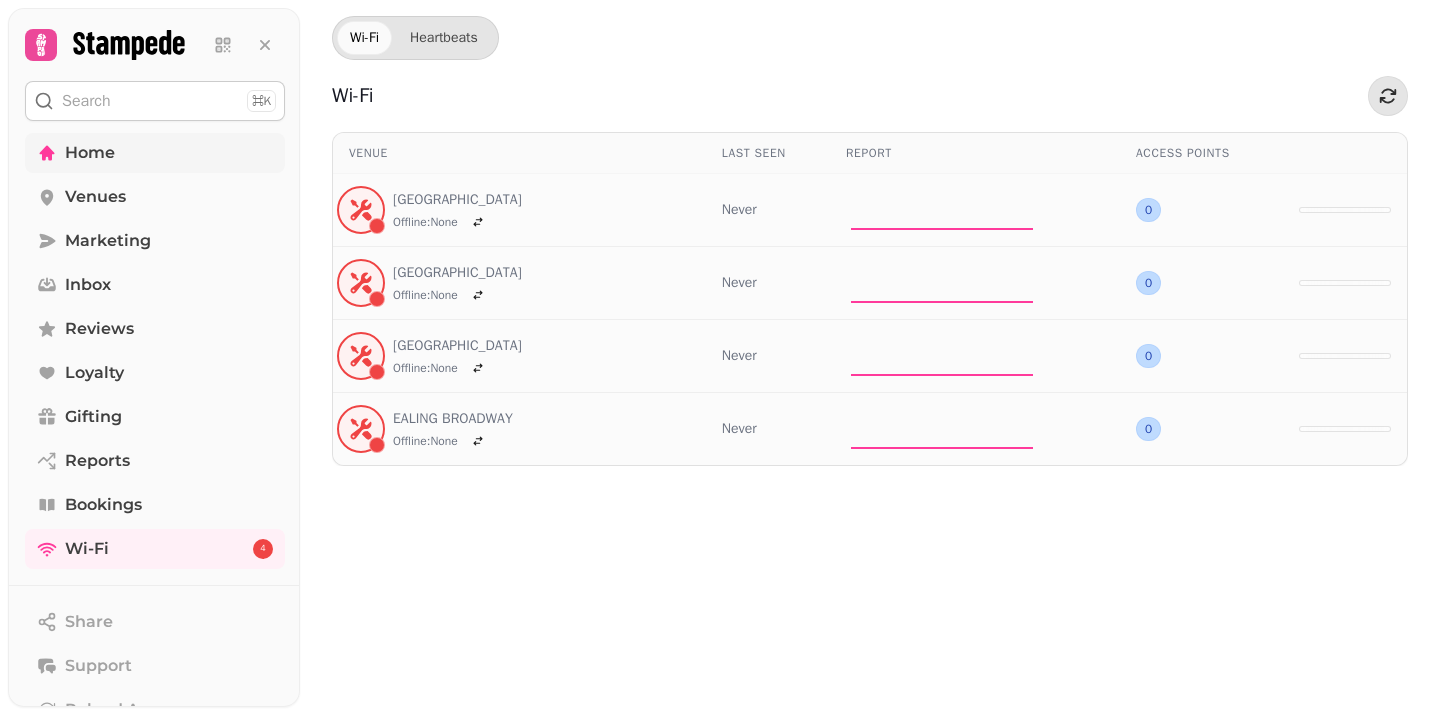 click on "Home" at bounding box center [155, 153] 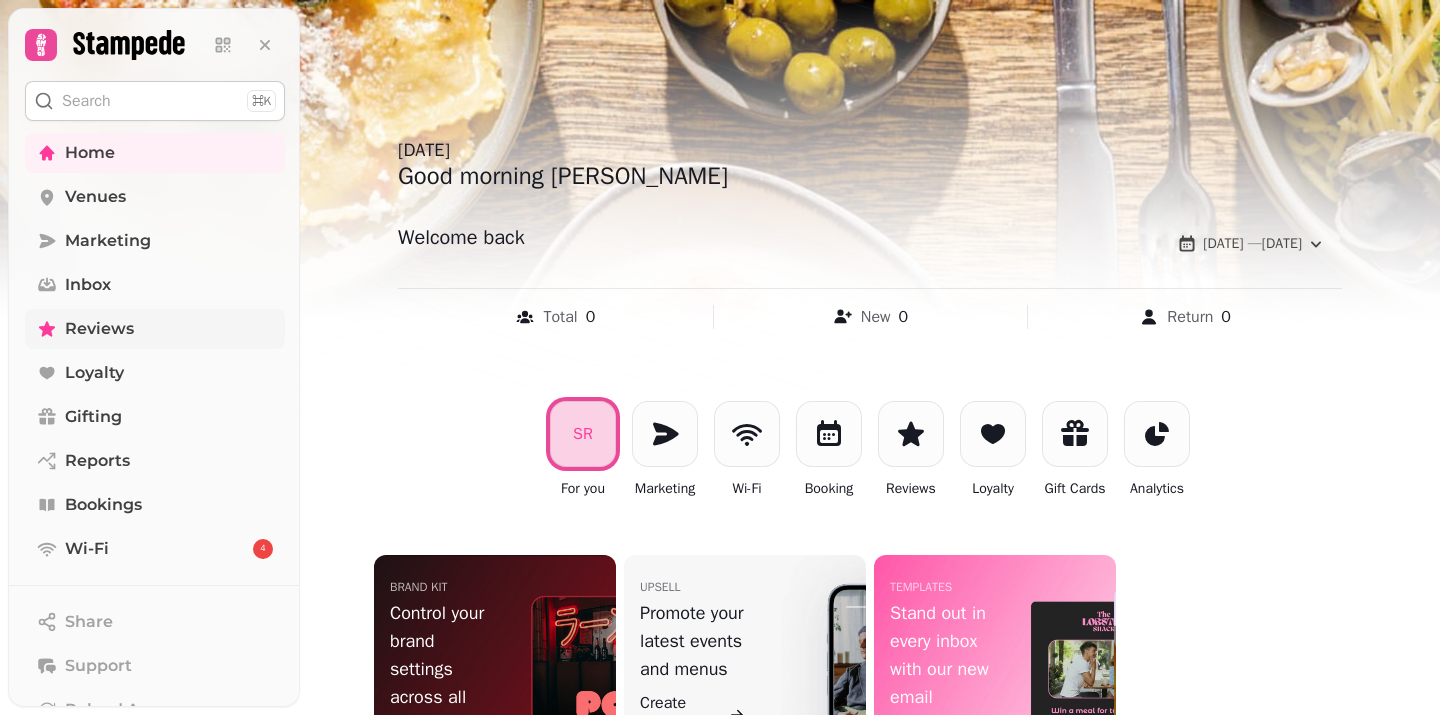 click on "Reviews" at bounding box center [99, 329] 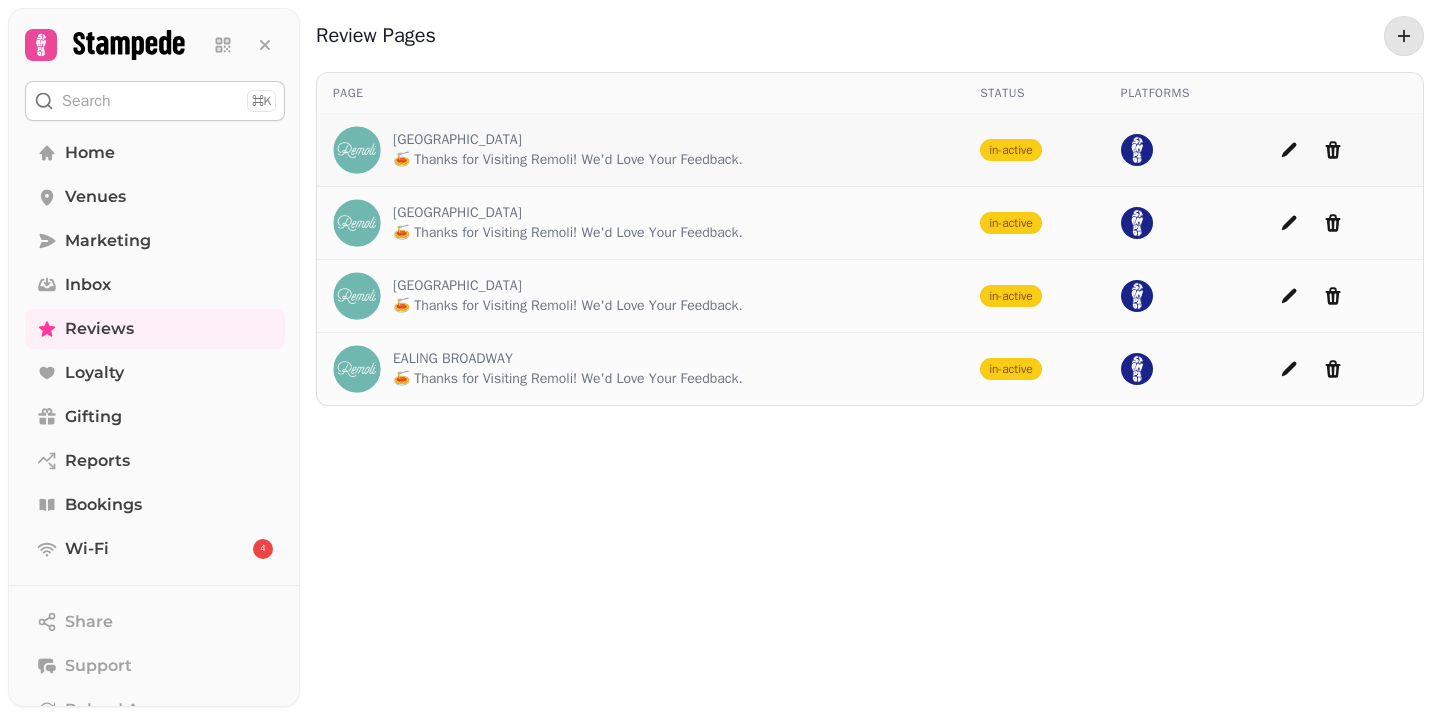 click on "[GEOGRAPHIC_DATA]" at bounding box center (568, 140) 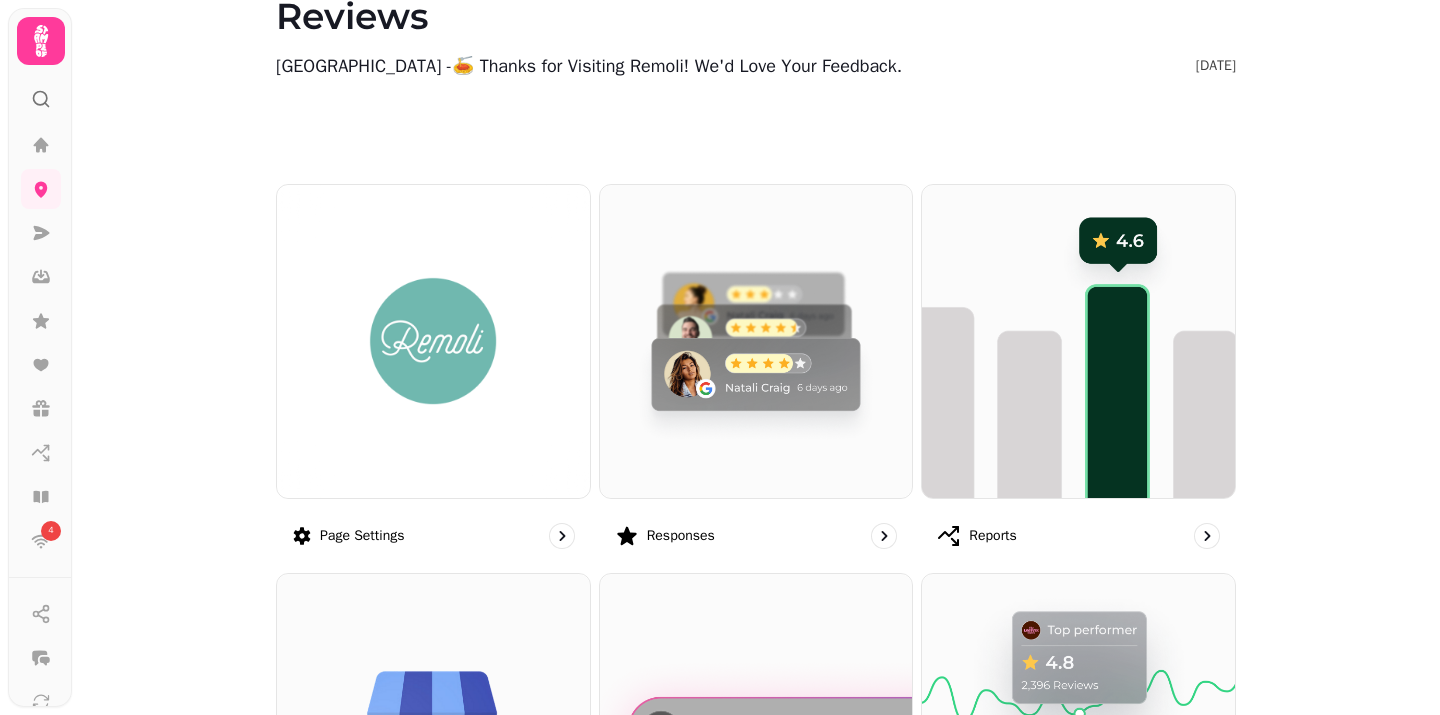 scroll, scrollTop: 41, scrollLeft: 0, axis: vertical 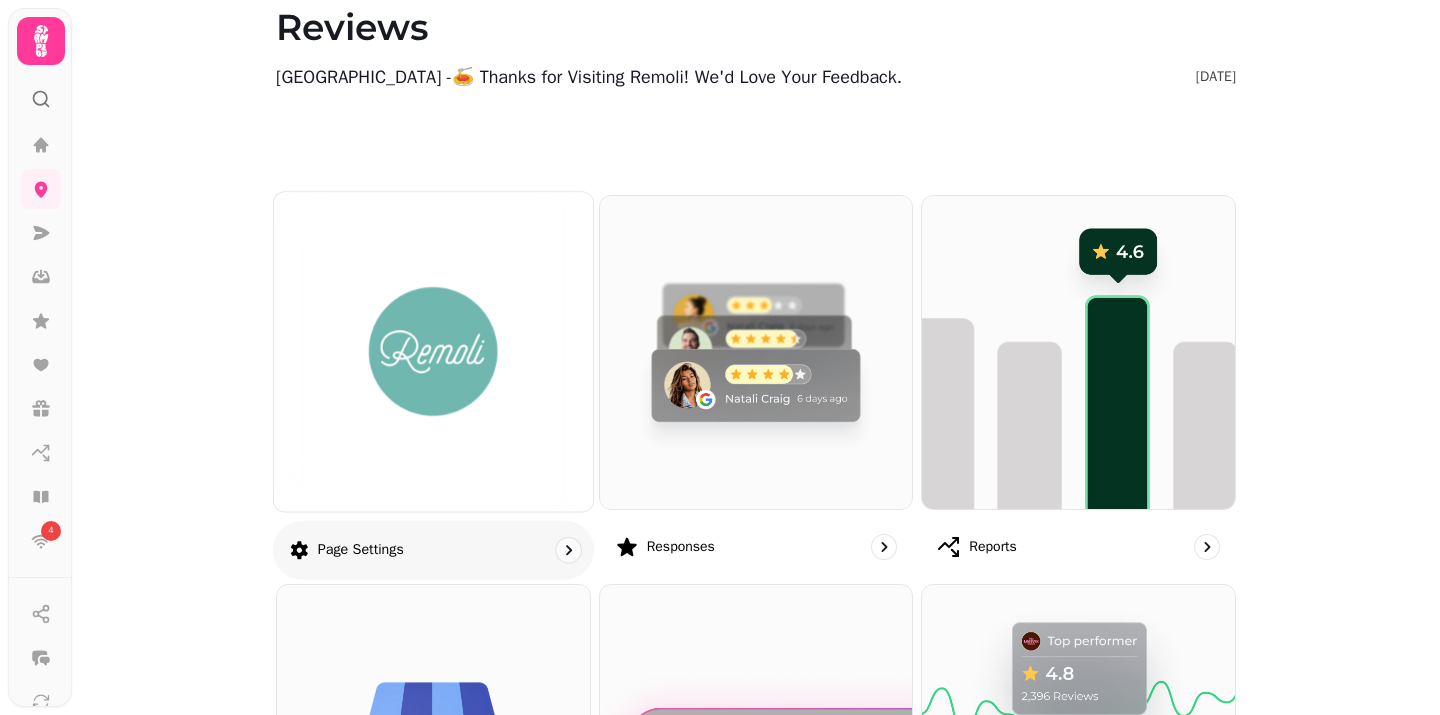 click on "Page settings" at bounding box center (433, 549) 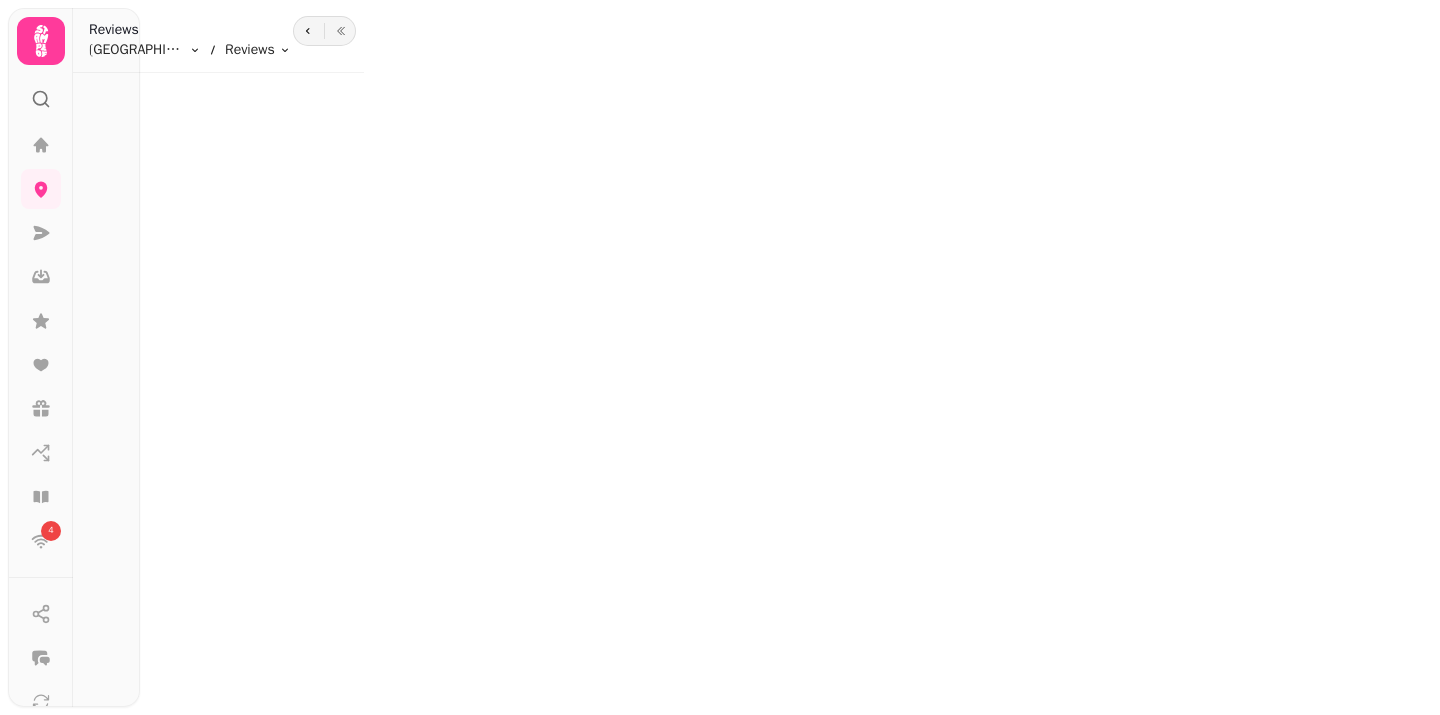 scroll, scrollTop: 0, scrollLeft: 0, axis: both 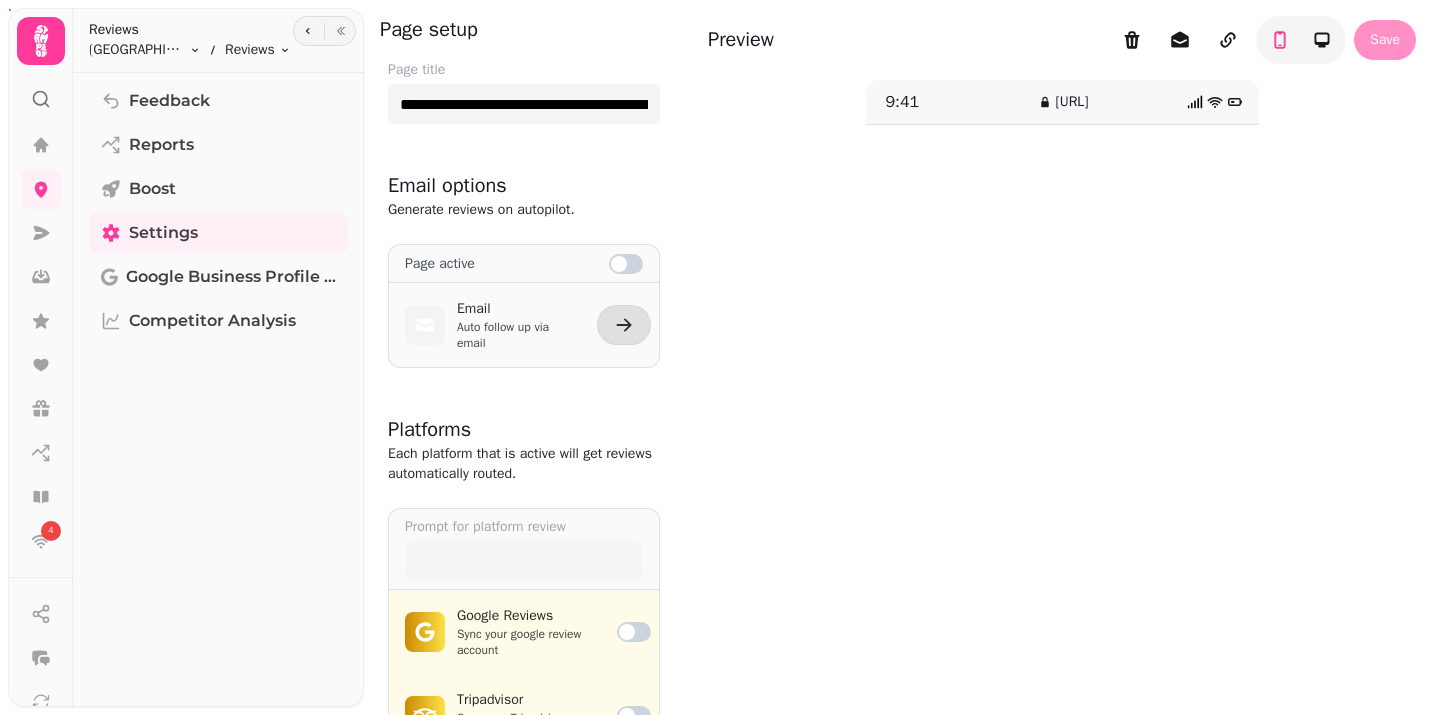 click on "Email Auto follow up via email" at bounding box center (524, 324) 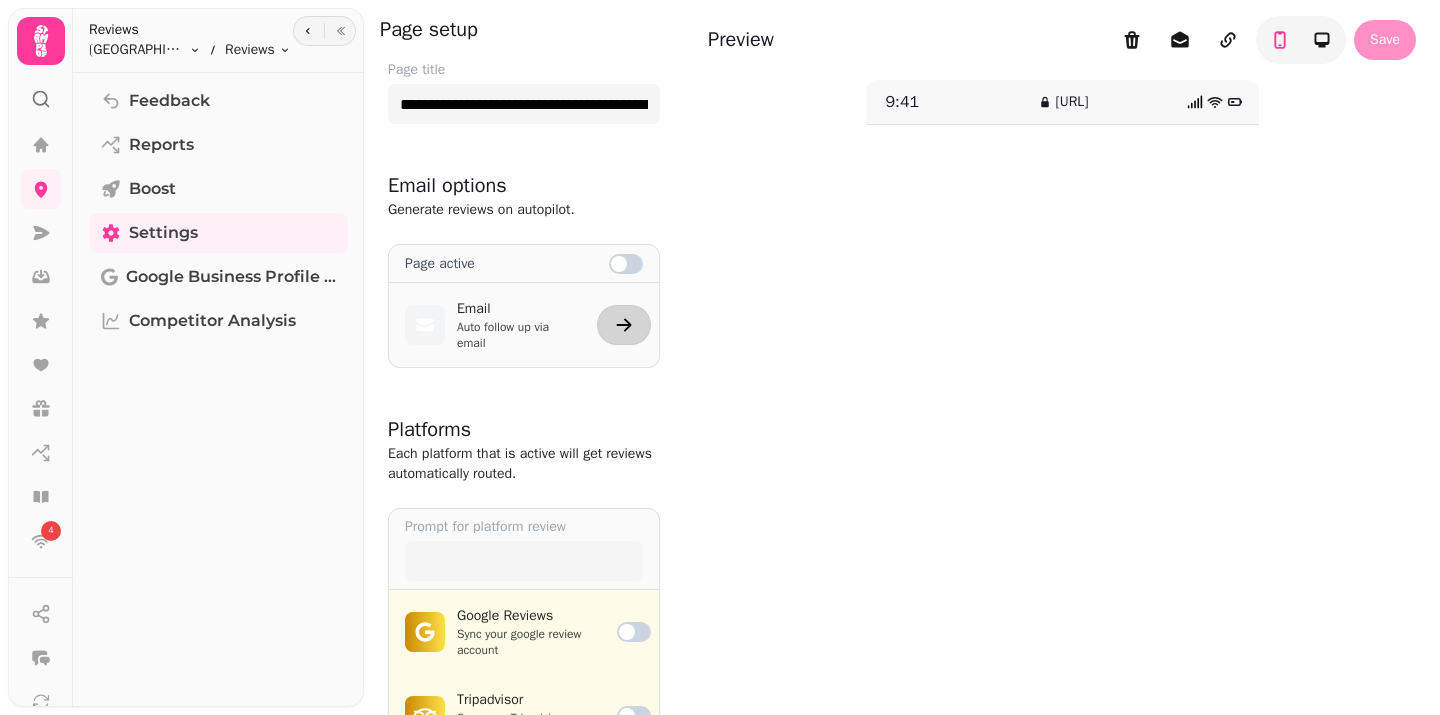 click at bounding box center [624, 325] 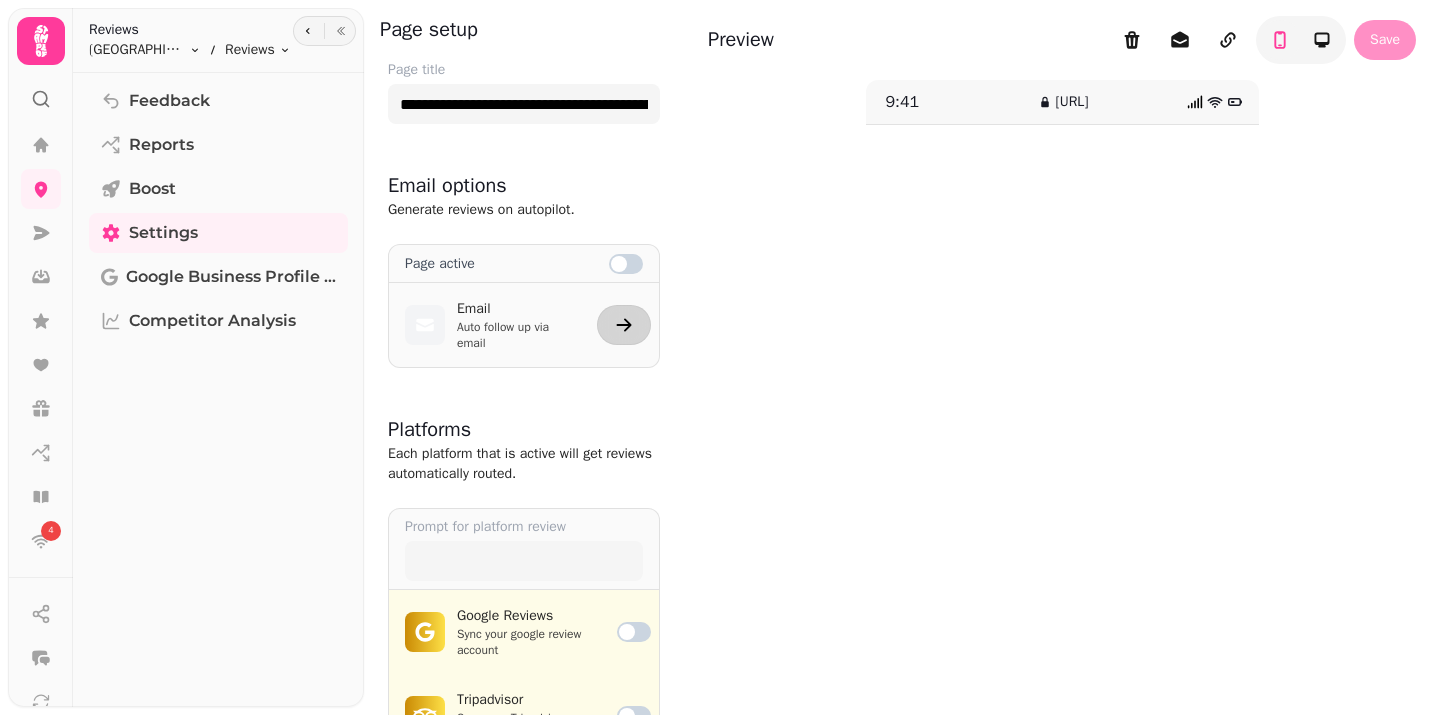 select on "**********" 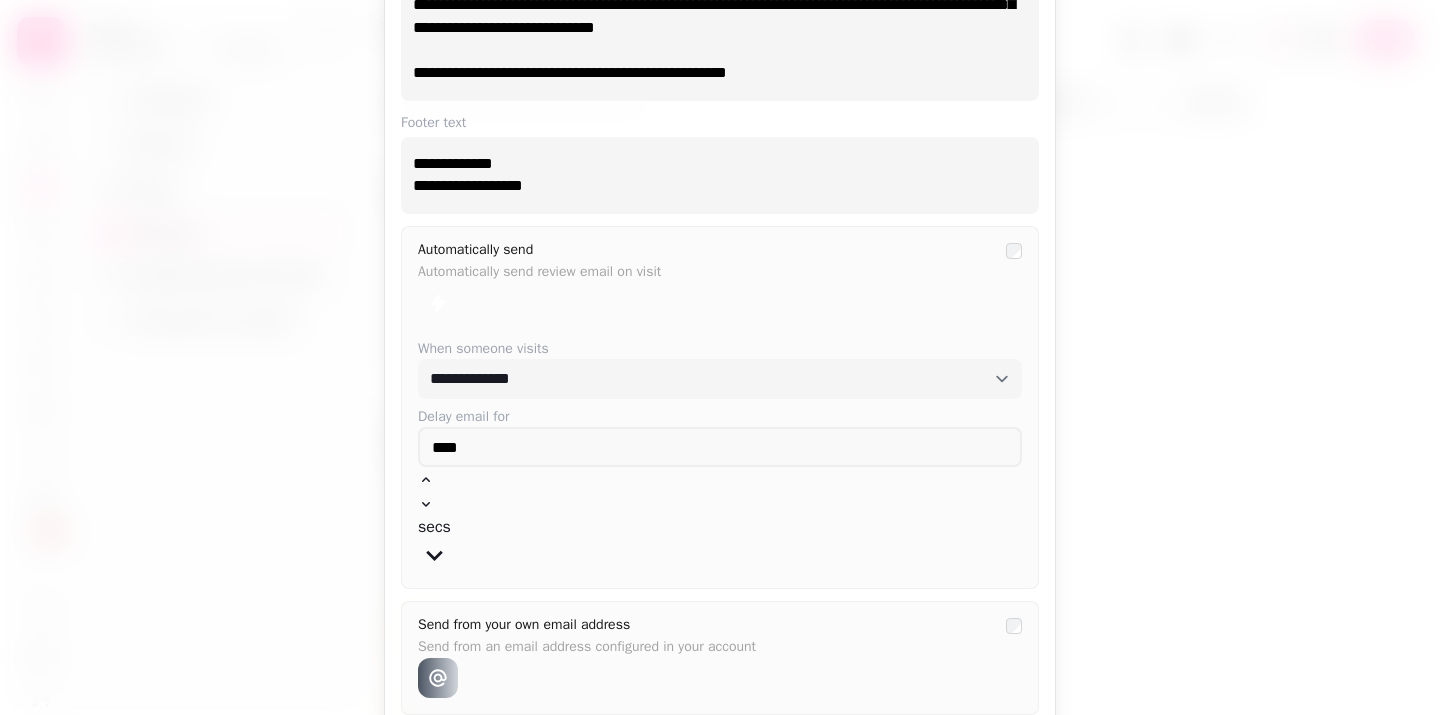 scroll, scrollTop: 298, scrollLeft: 0, axis: vertical 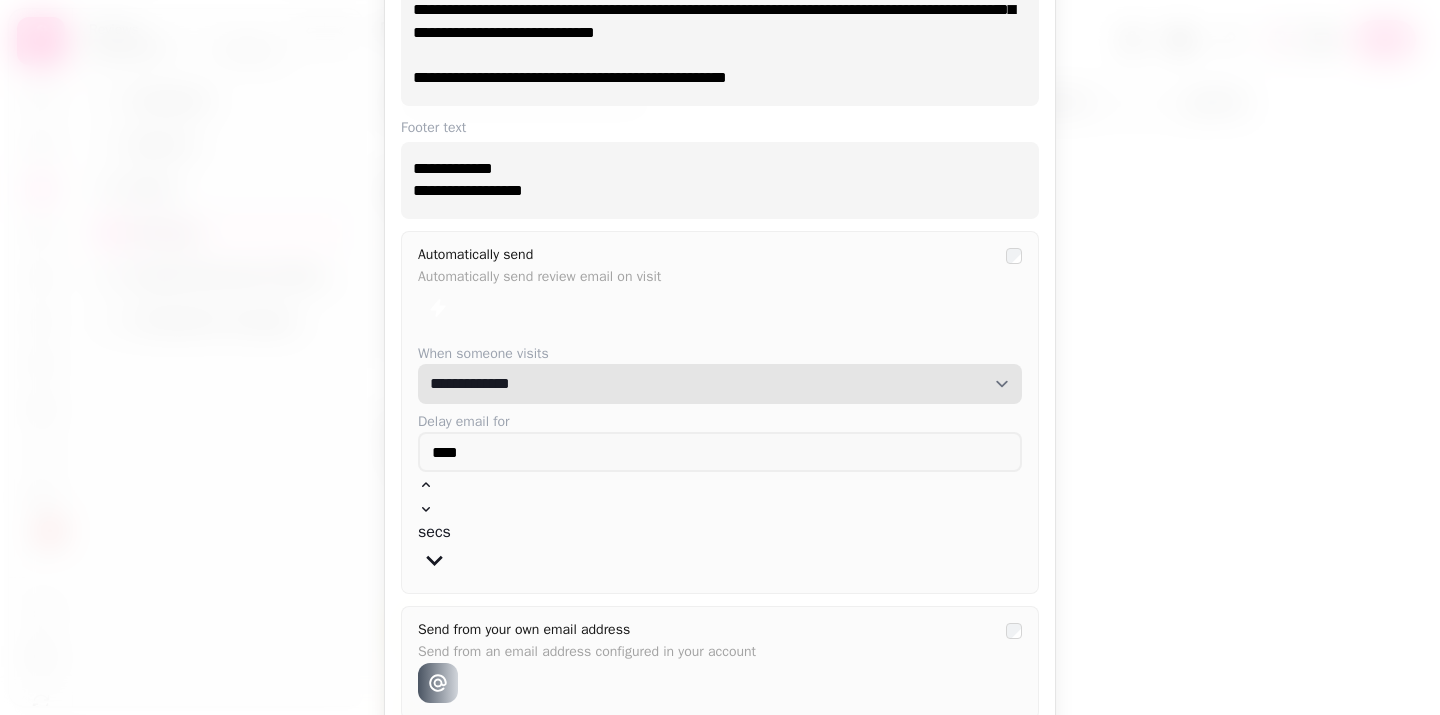 click on "**********" at bounding box center (720, 384) 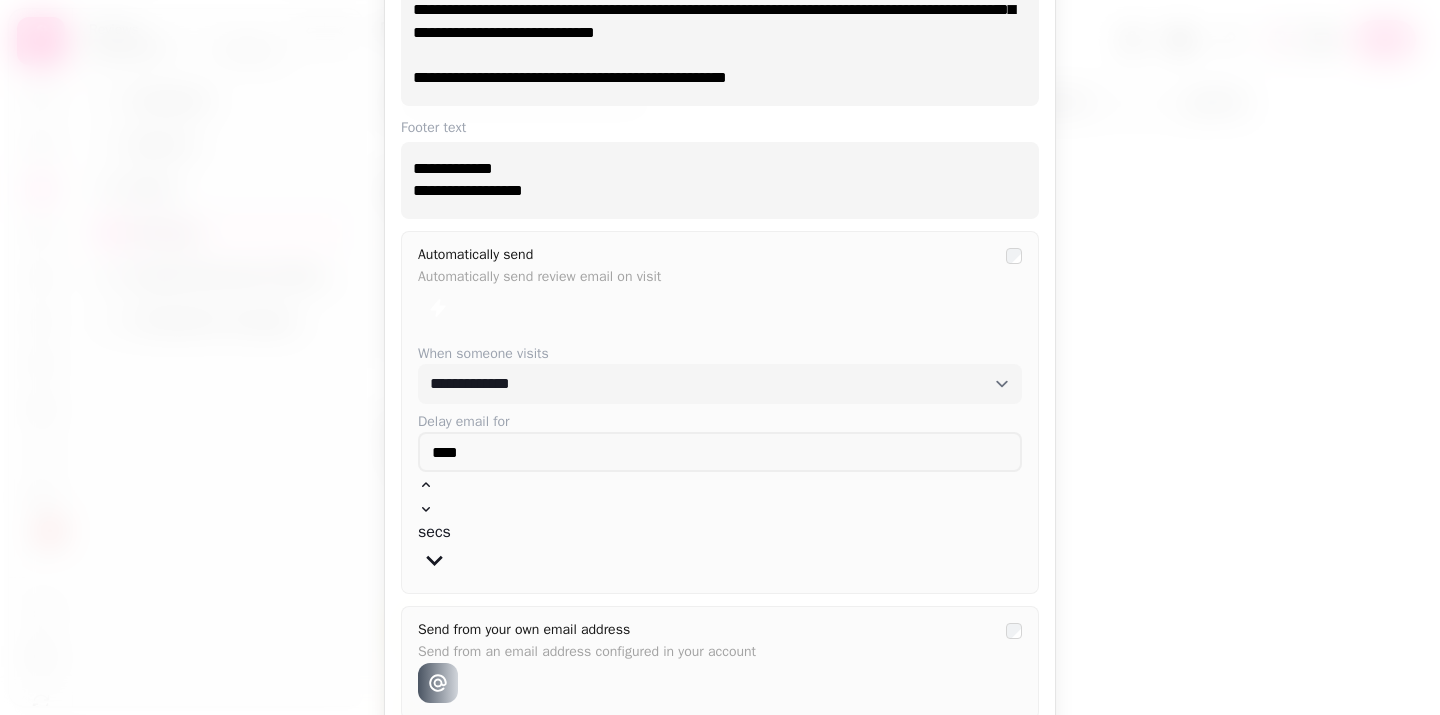 click on "Done" at bounding box center (448, 768) 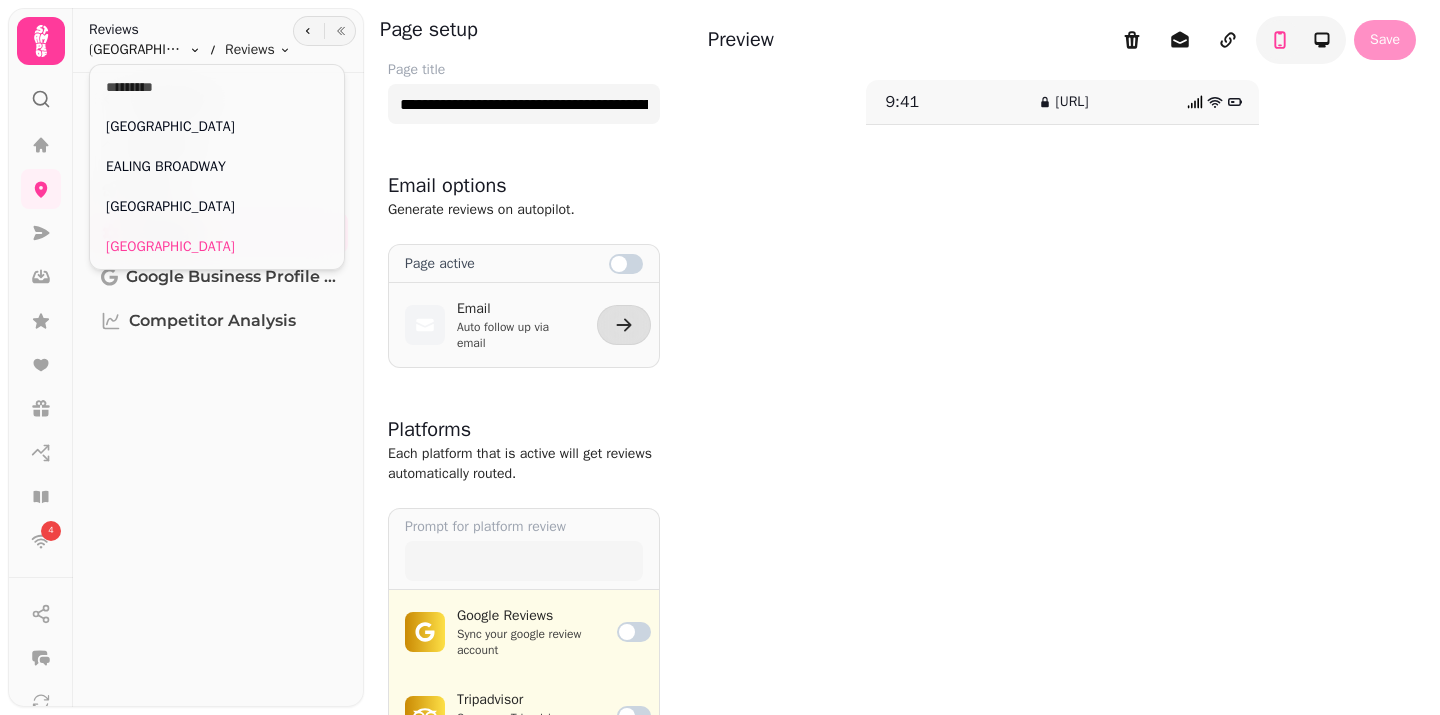 click on "**********" at bounding box center [720, 357] 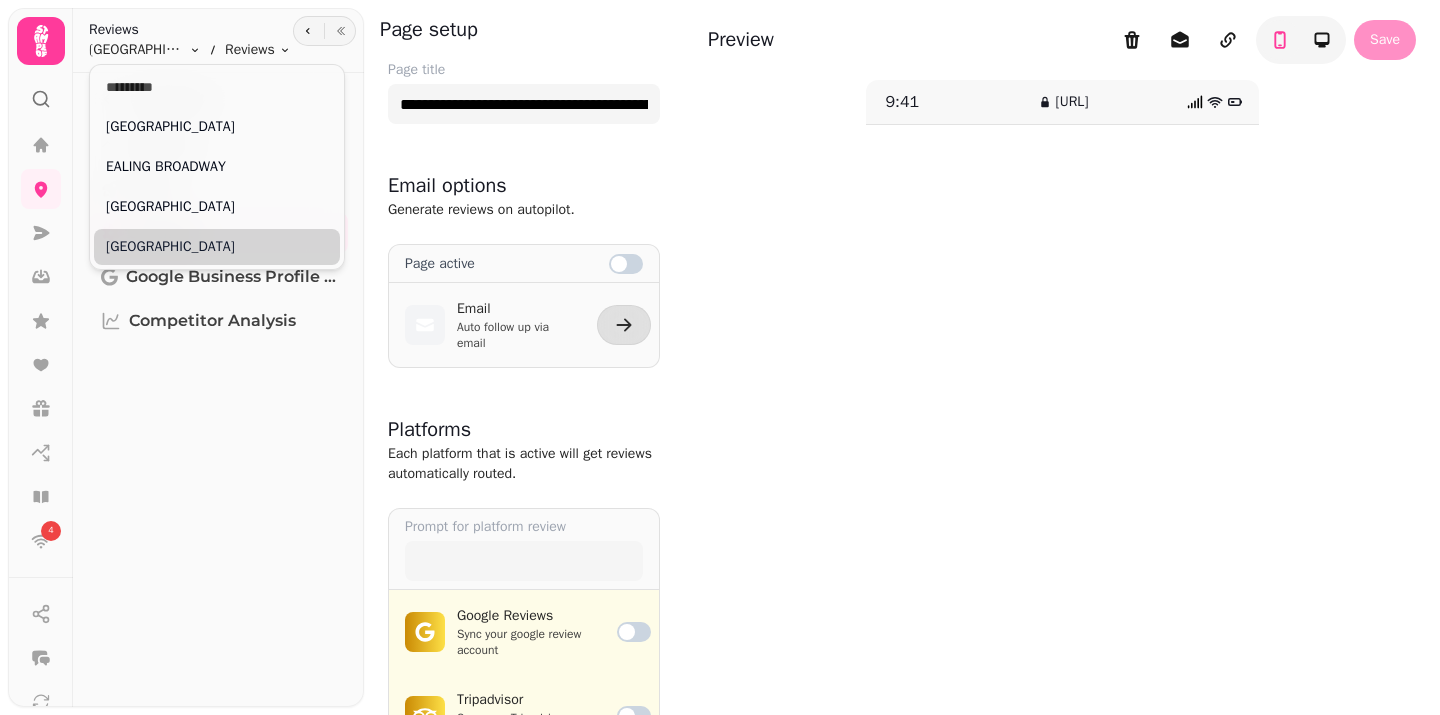click on "[GEOGRAPHIC_DATA]" at bounding box center (217, 247) 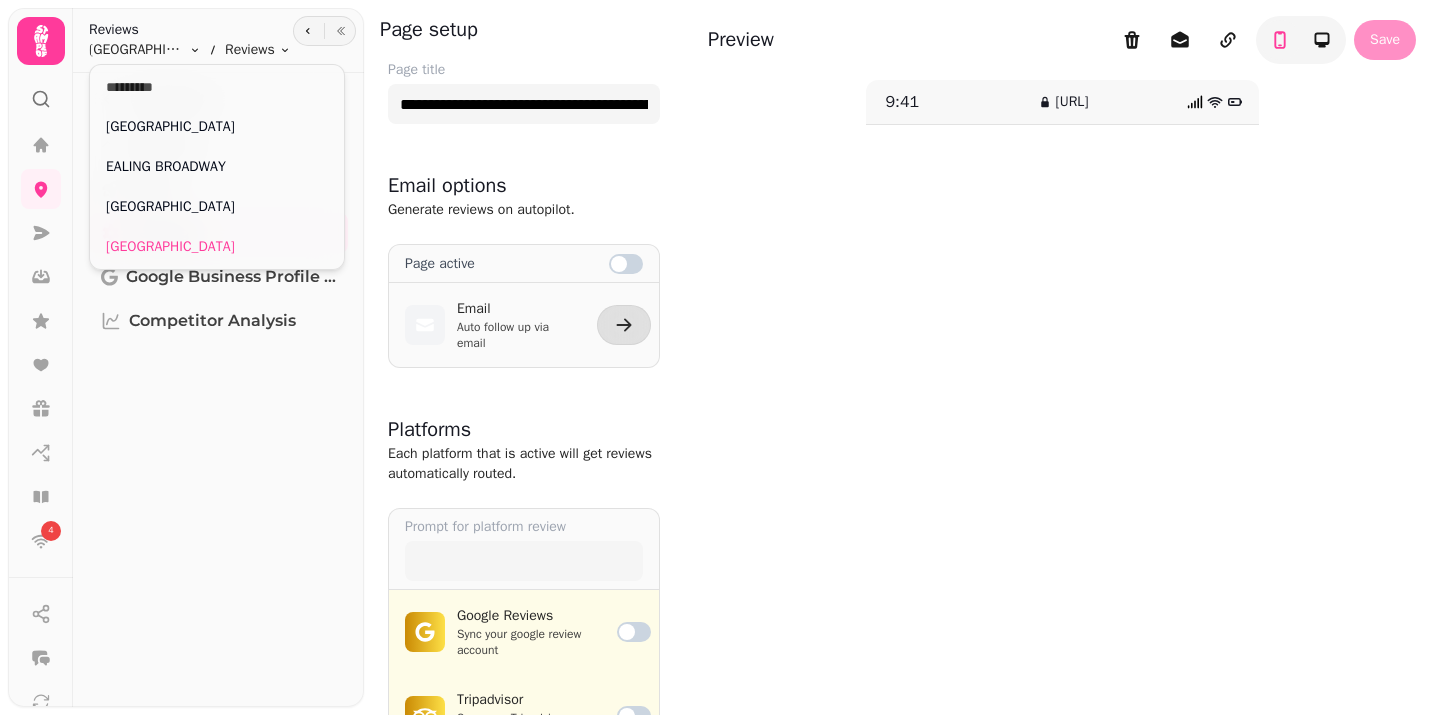 click on "**********" at bounding box center (720, 357) 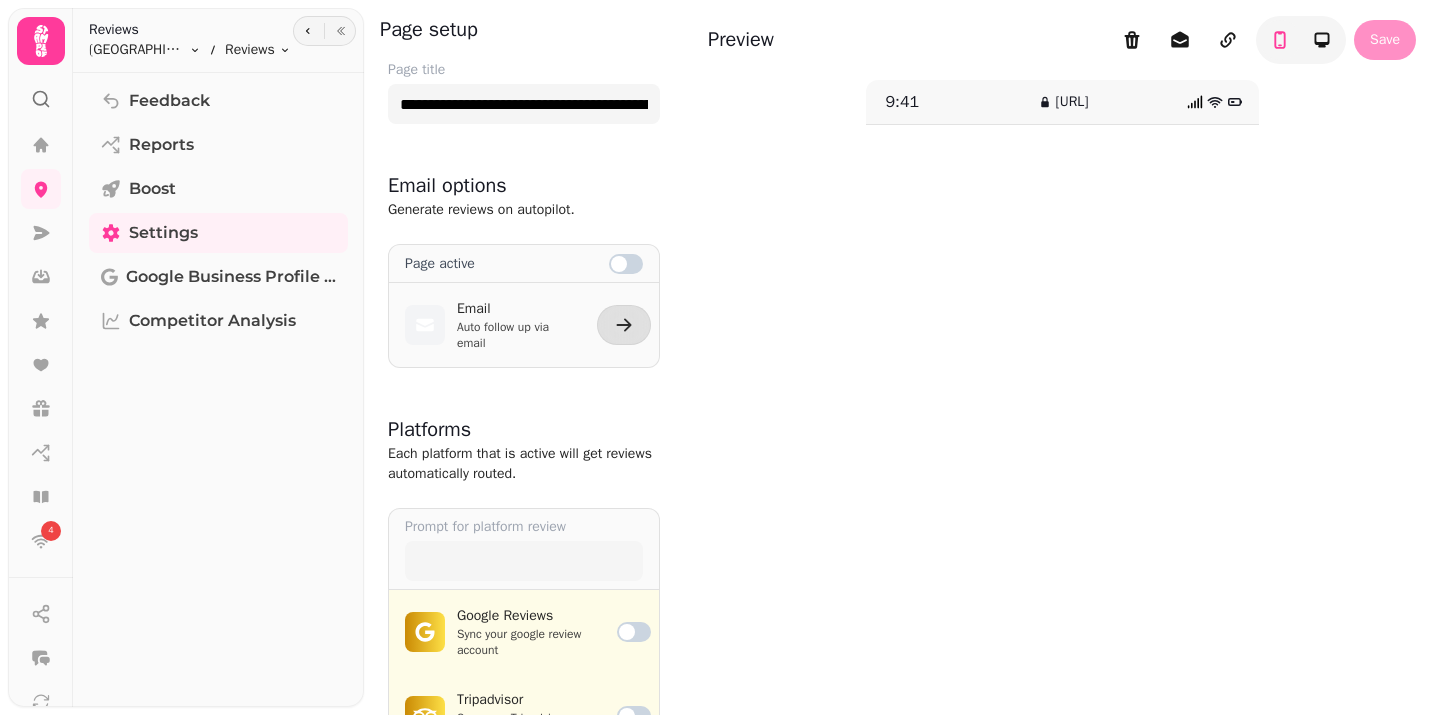 scroll, scrollTop: 96, scrollLeft: 0, axis: vertical 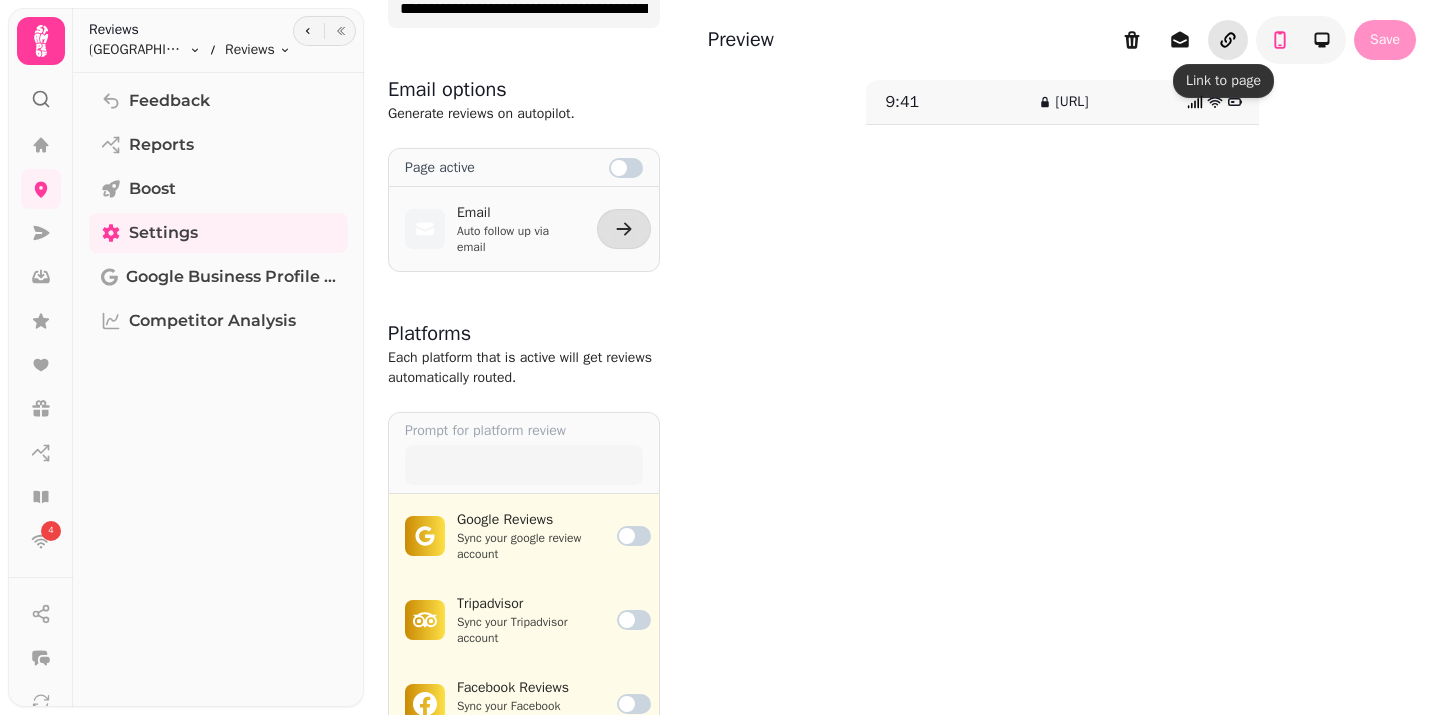 click 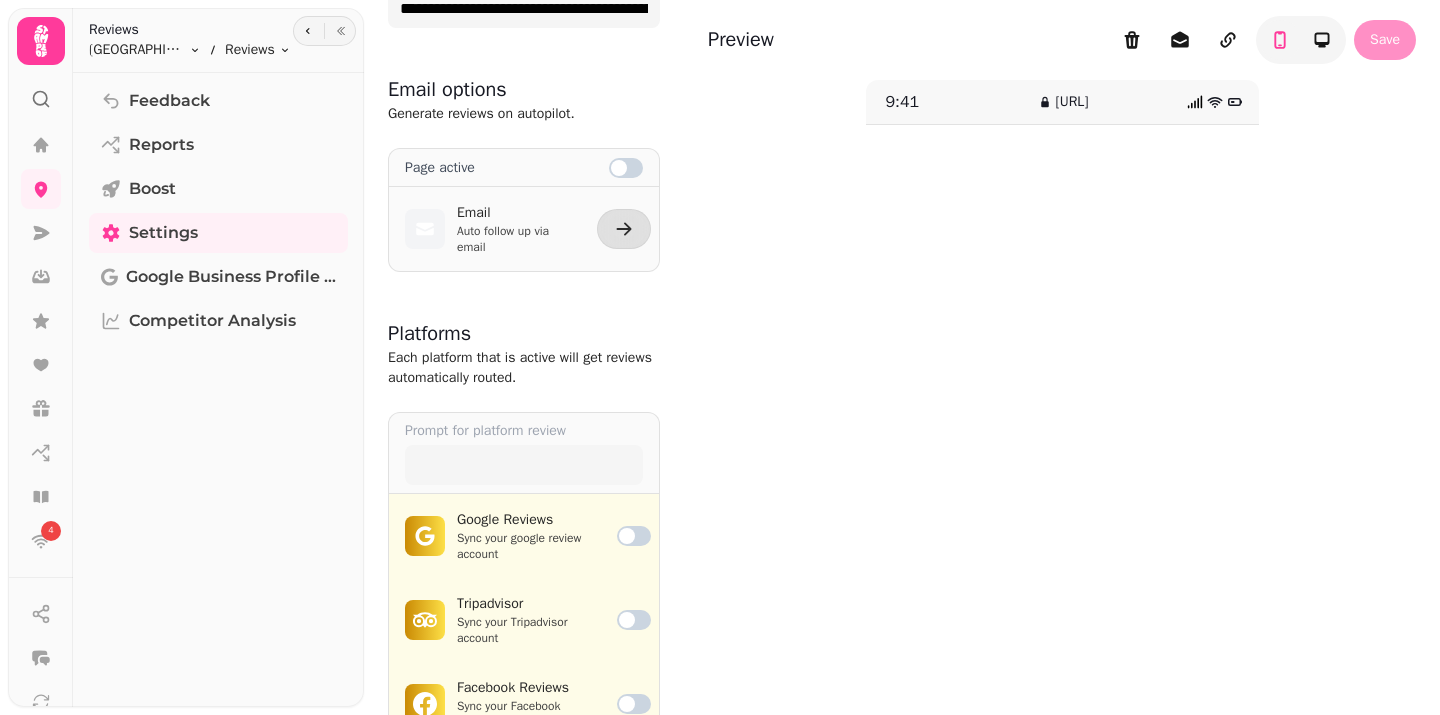 scroll, scrollTop: 189, scrollLeft: 0, axis: vertical 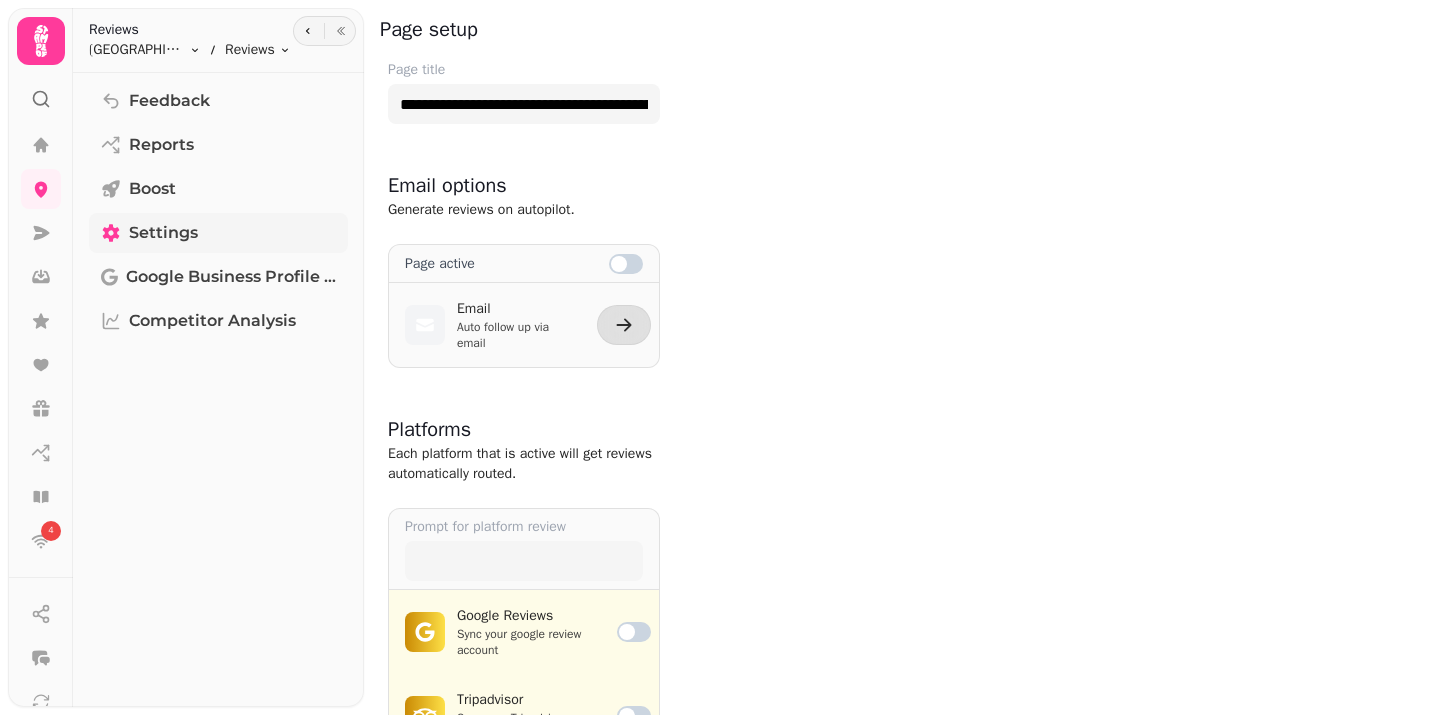click on "Settings" at bounding box center [218, 233] 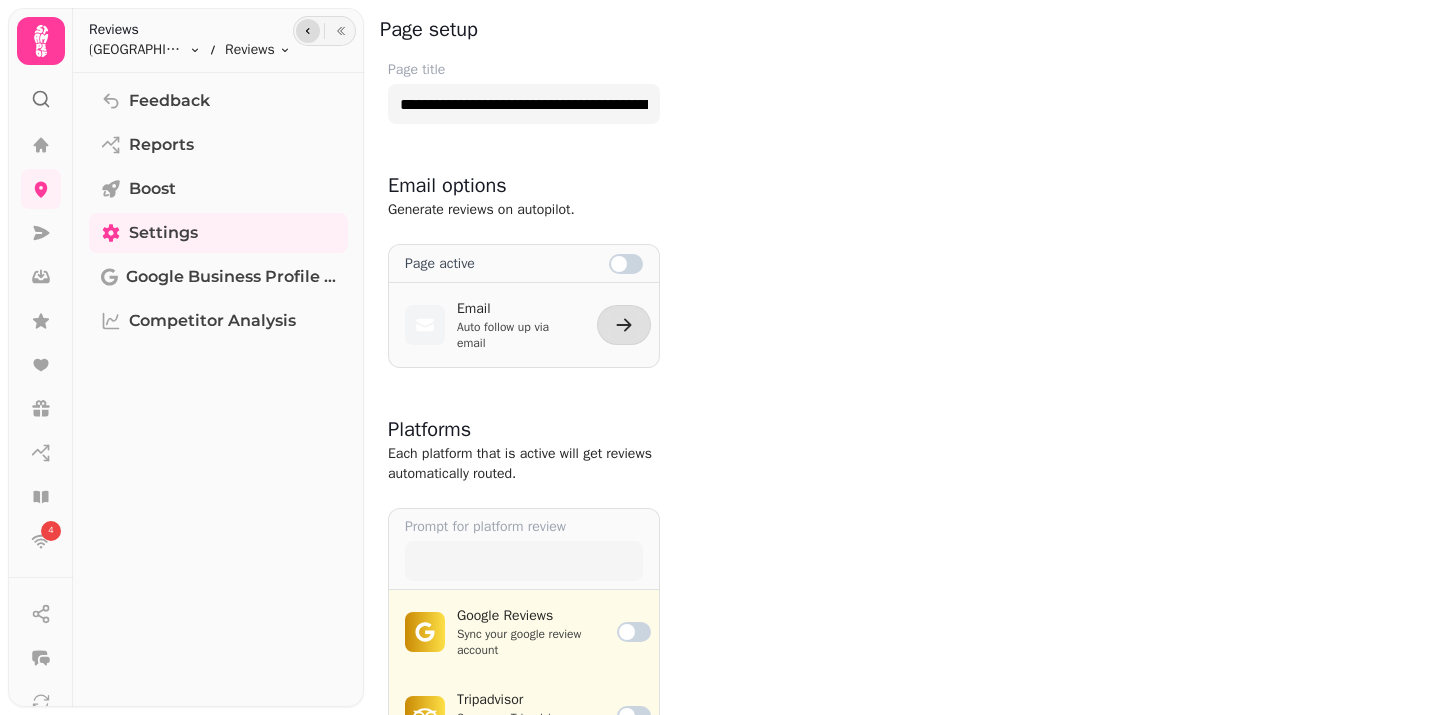 click 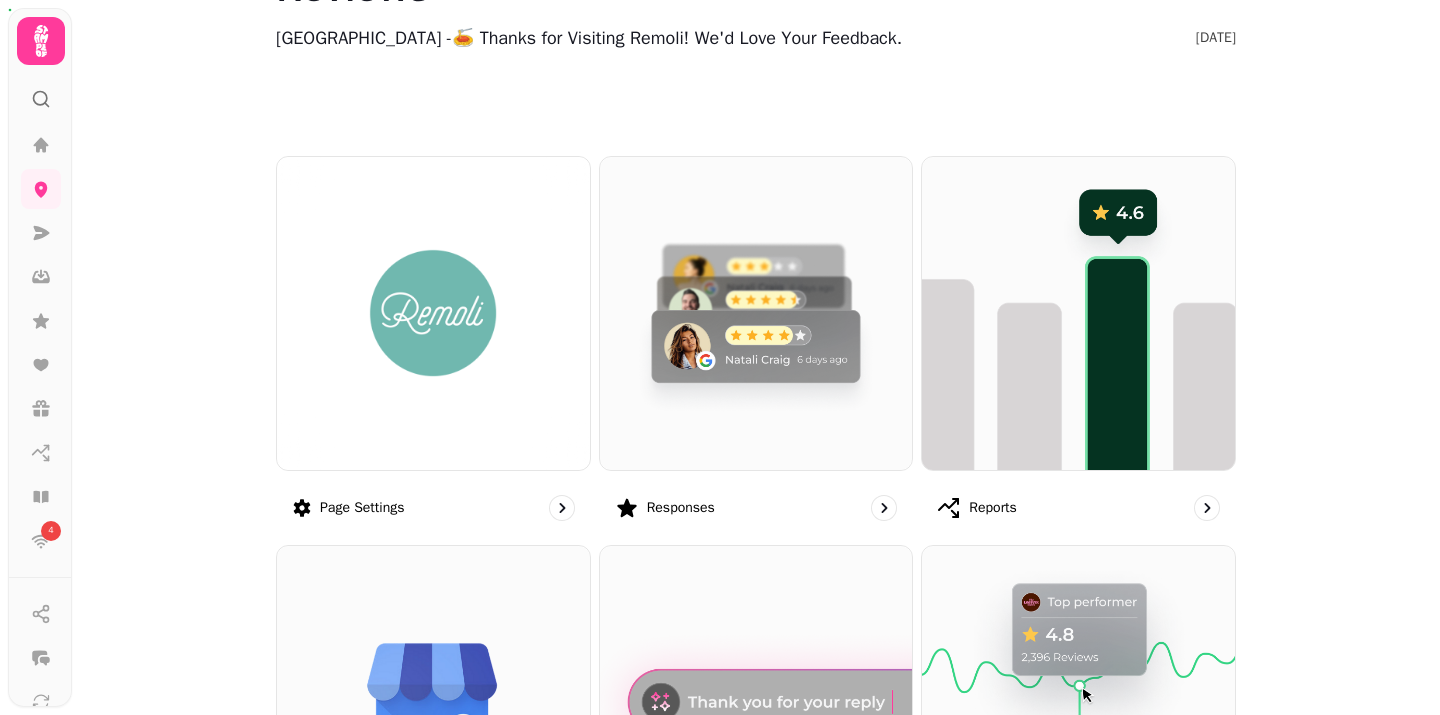 scroll, scrollTop: 95, scrollLeft: 0, axis: vertical 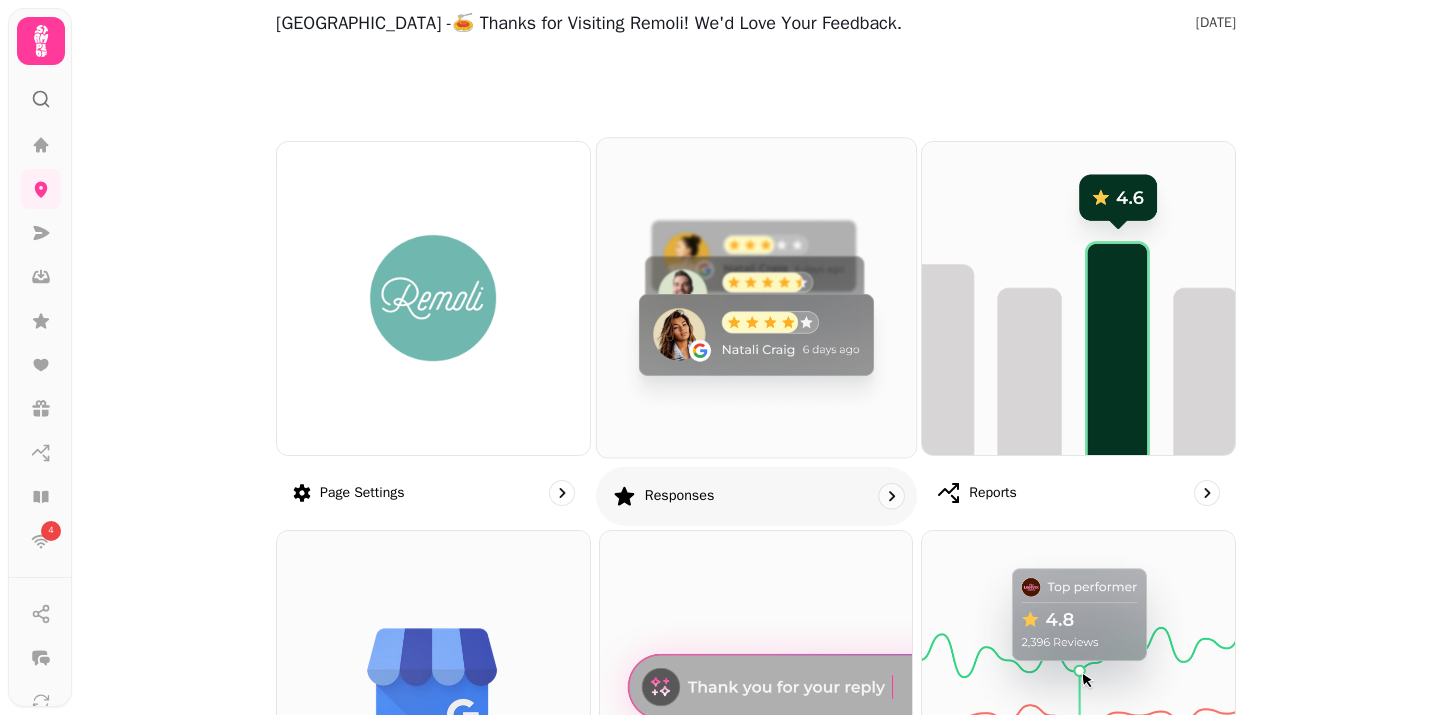 click at bounding box center (756, 297) 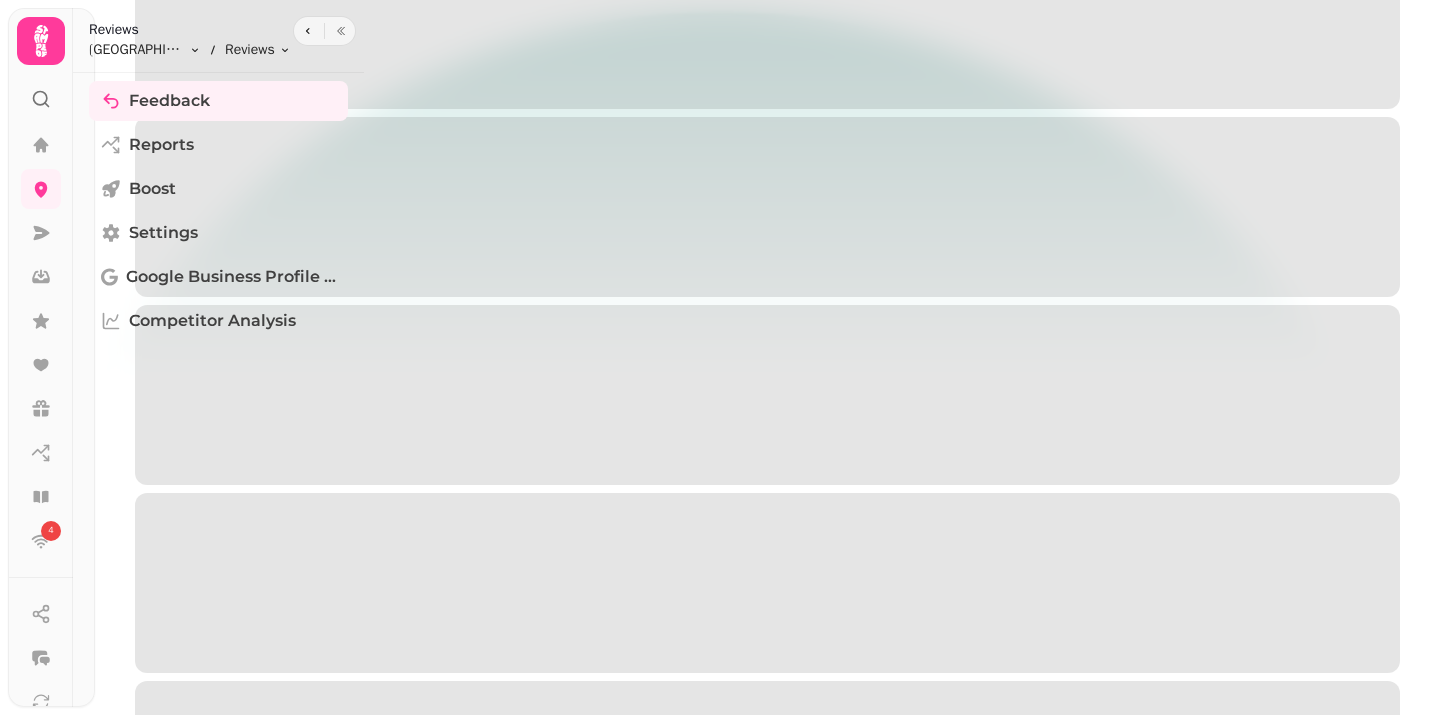 scroll, scrollTop: 0, scrollLeft: 0, axis: both 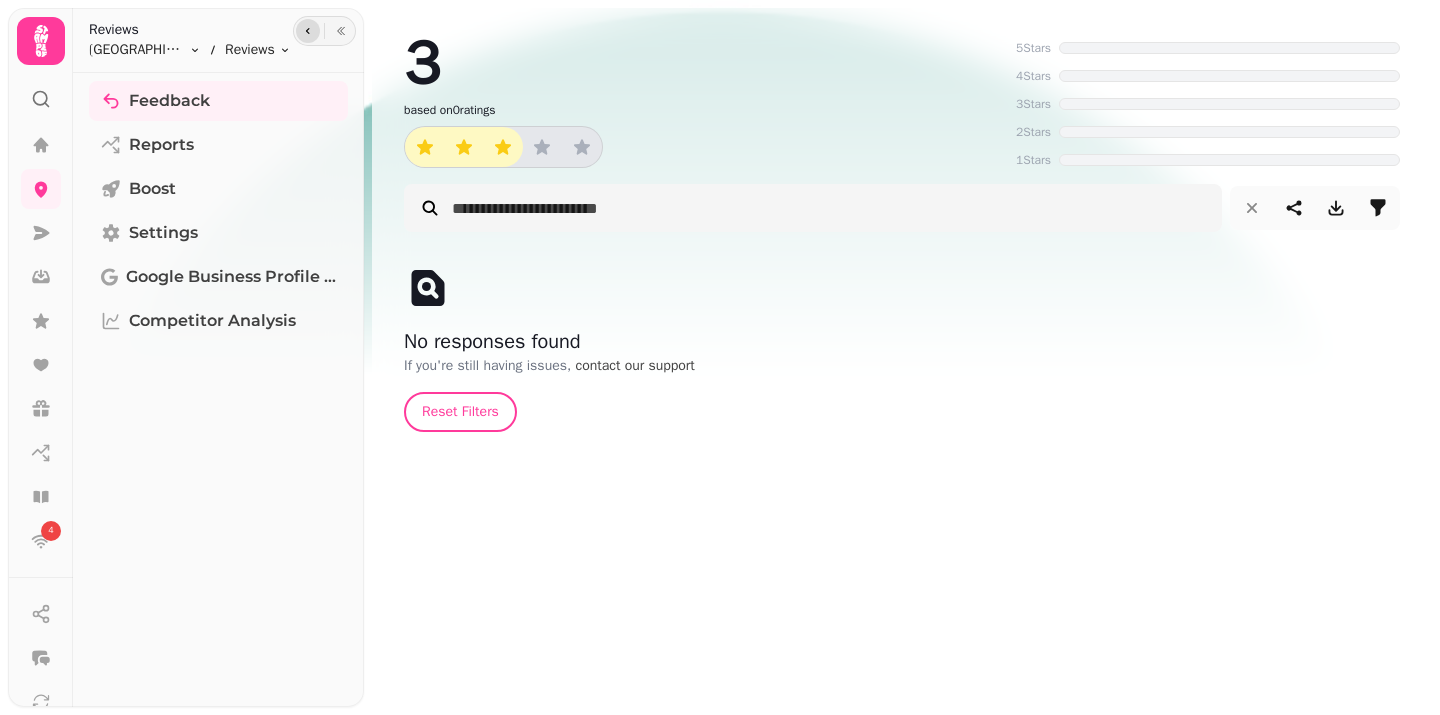 click 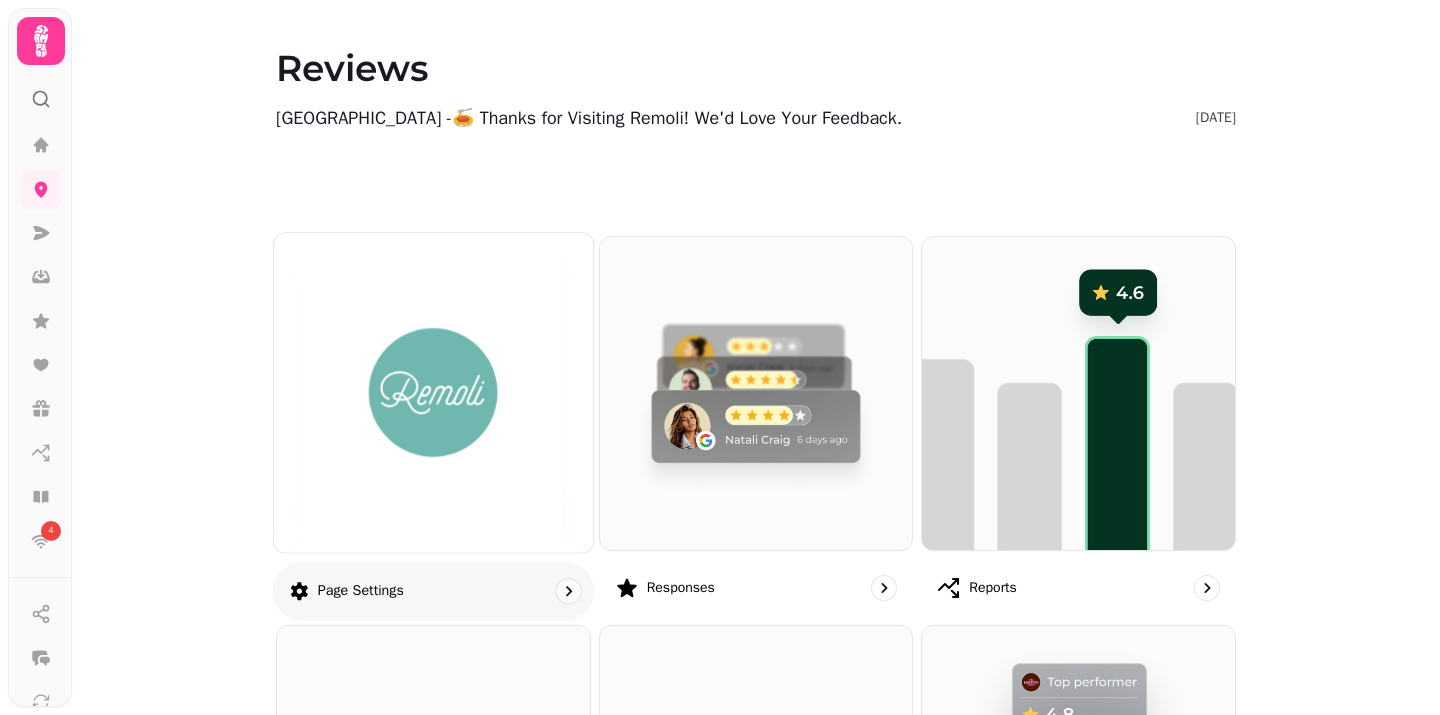 click at bounding box center [433, 392] 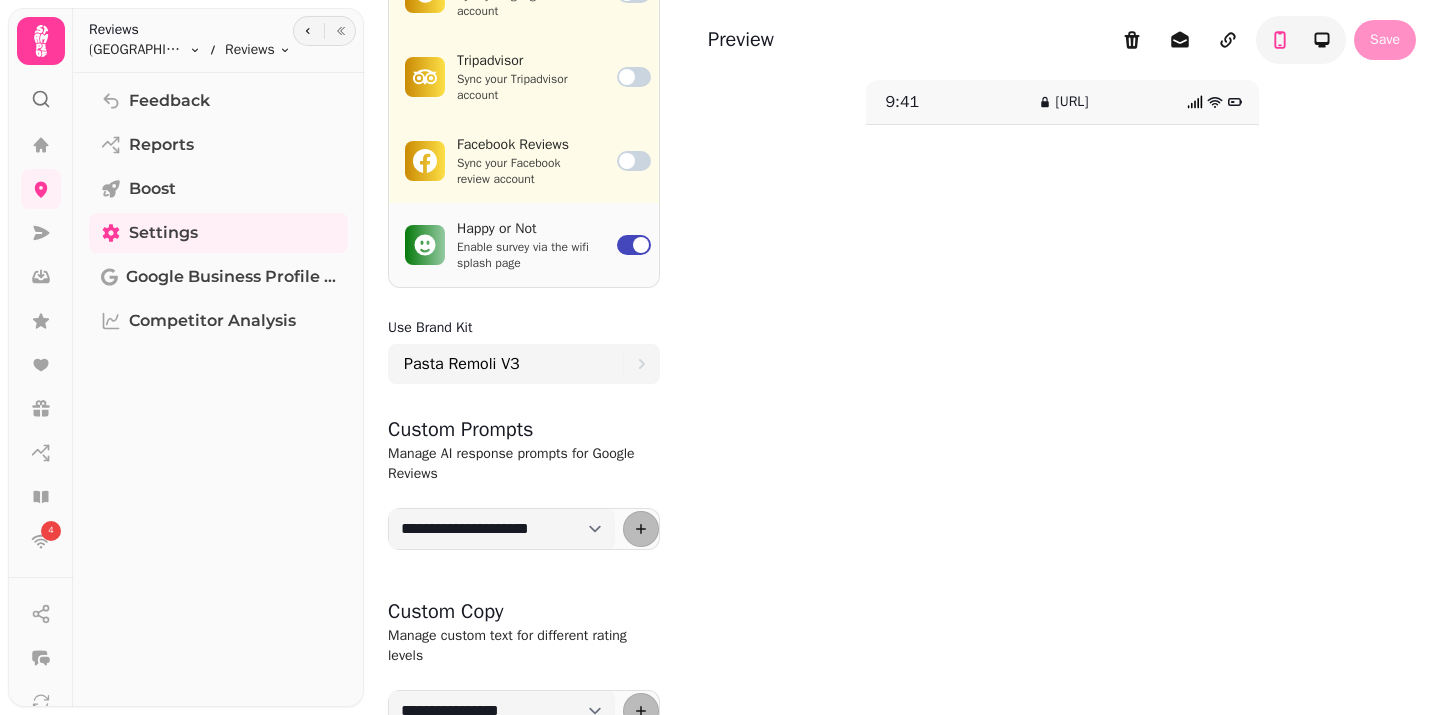 scroll, scrollTop: 642, scrollLeft: 0, axis: vertical 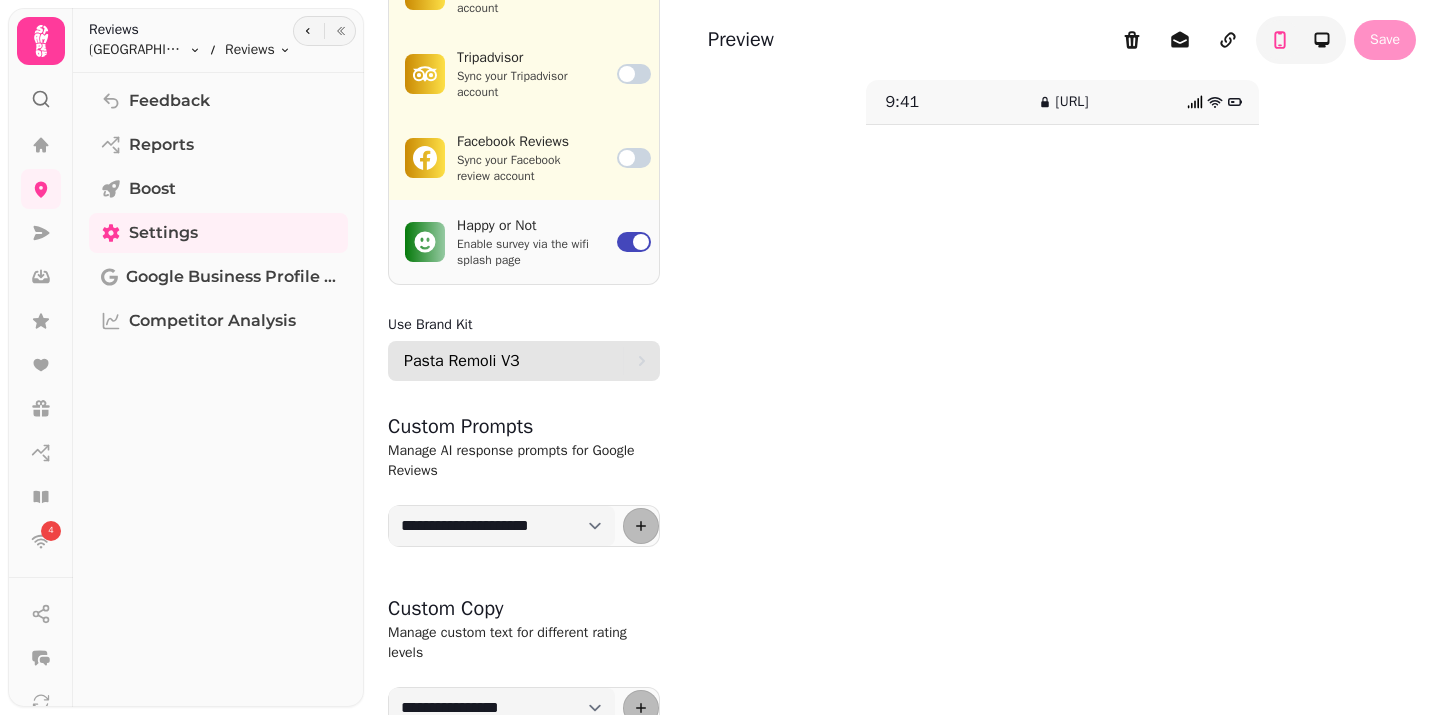 click on "Pasta Remoli V3" at bounding box center (513, 361) 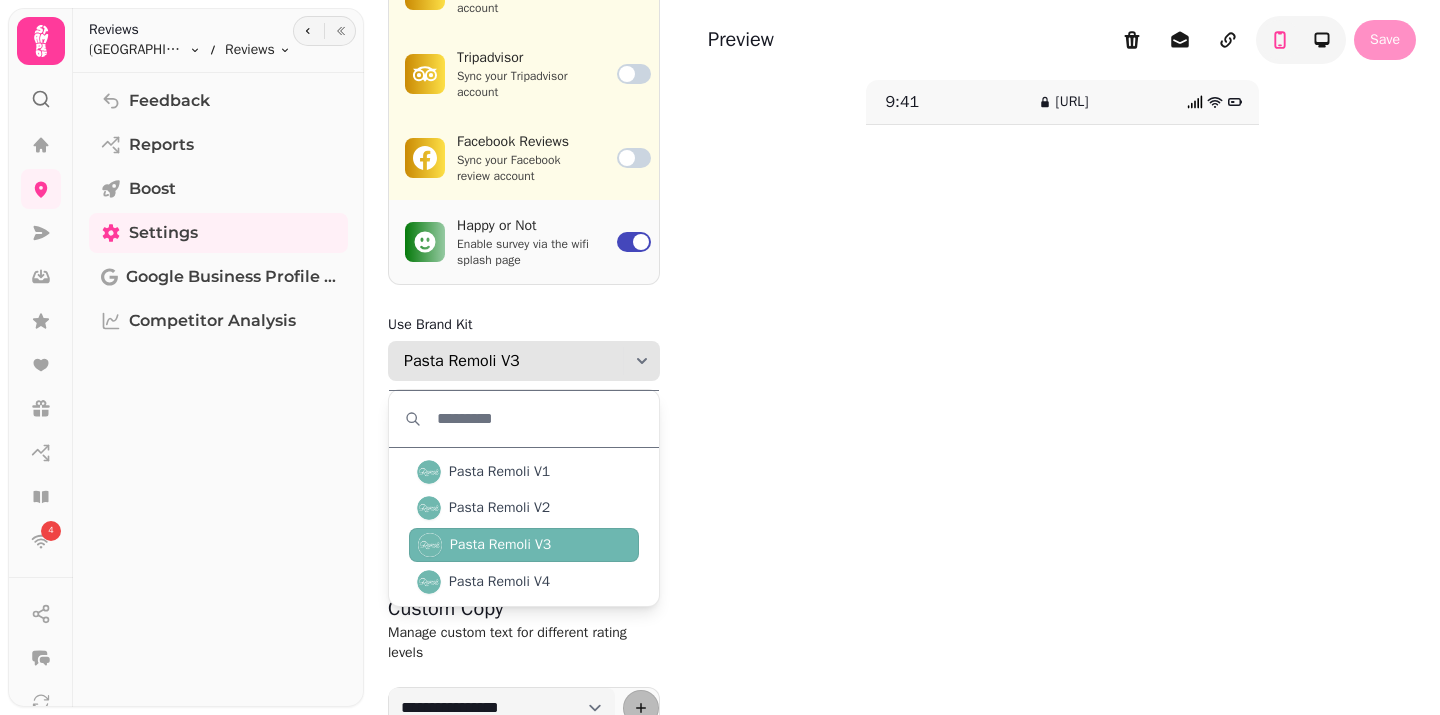 click on "Pasta Remoli V3" at bounding box center (513, 361) 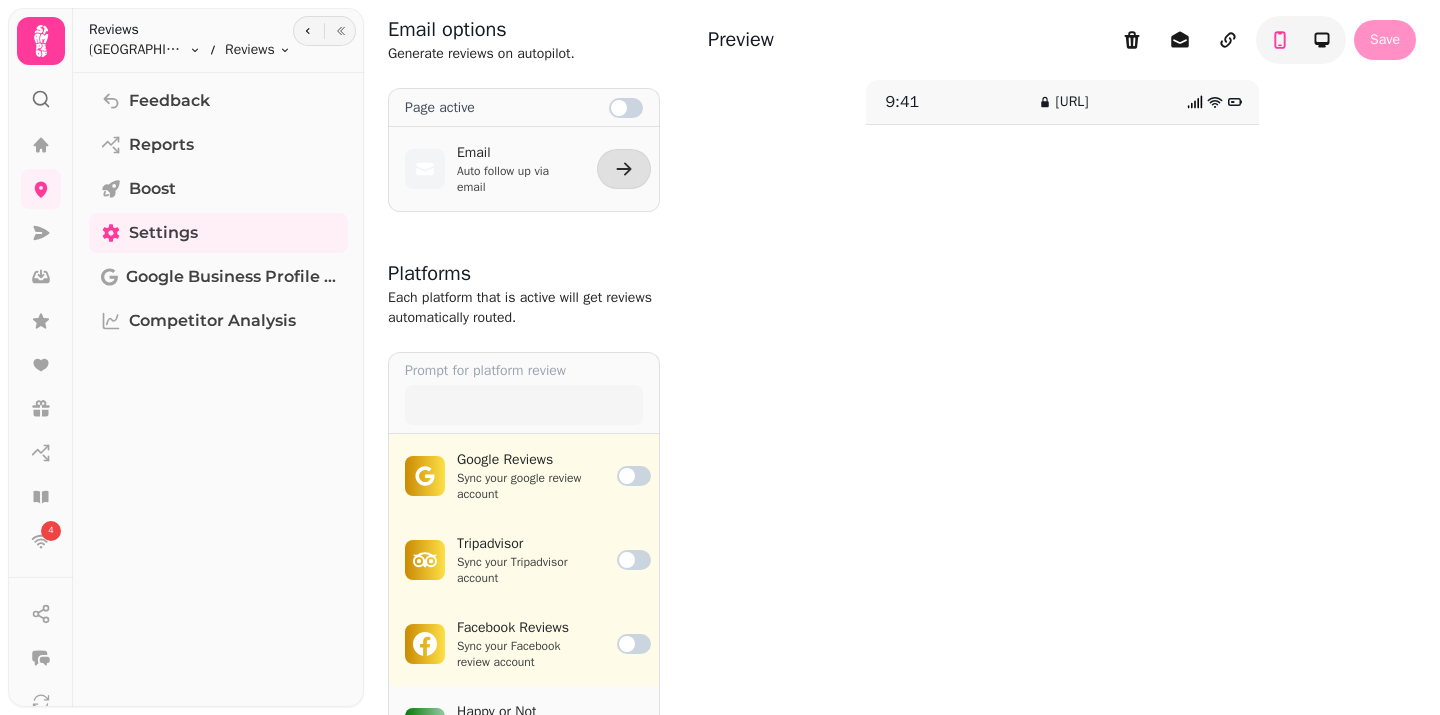 scroll, scrollTop: 0, scrollLeft: 0, axis: both 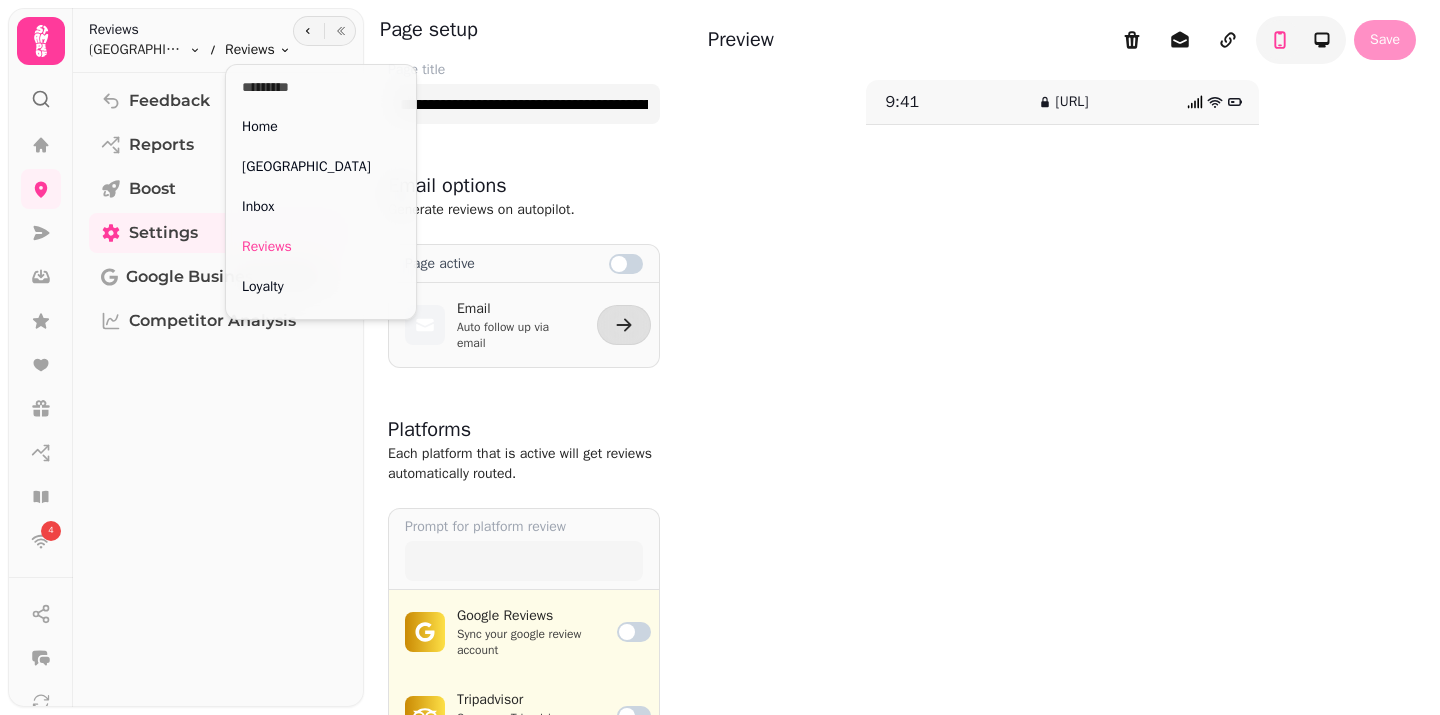 click on "**********" at bounding box center [720, 357] 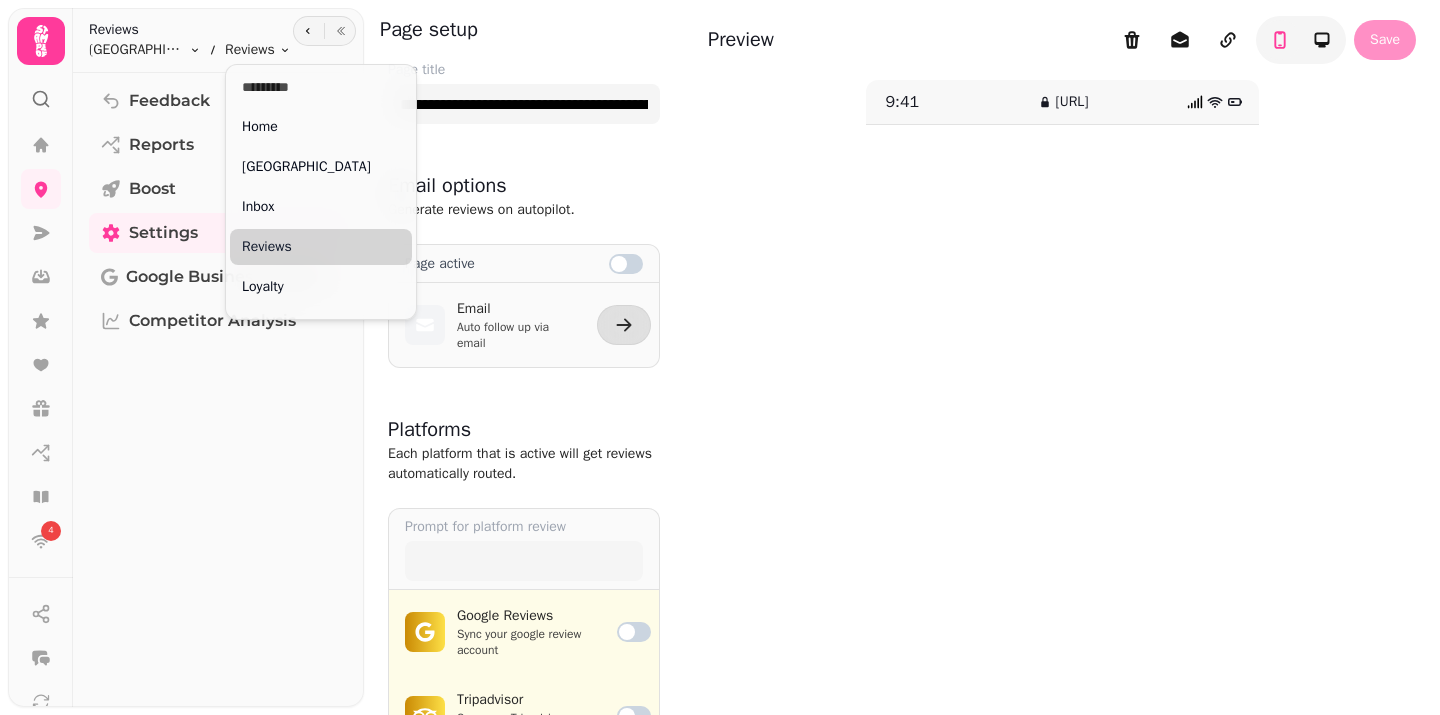click on "Reviews" at bounding box center (321, 247) 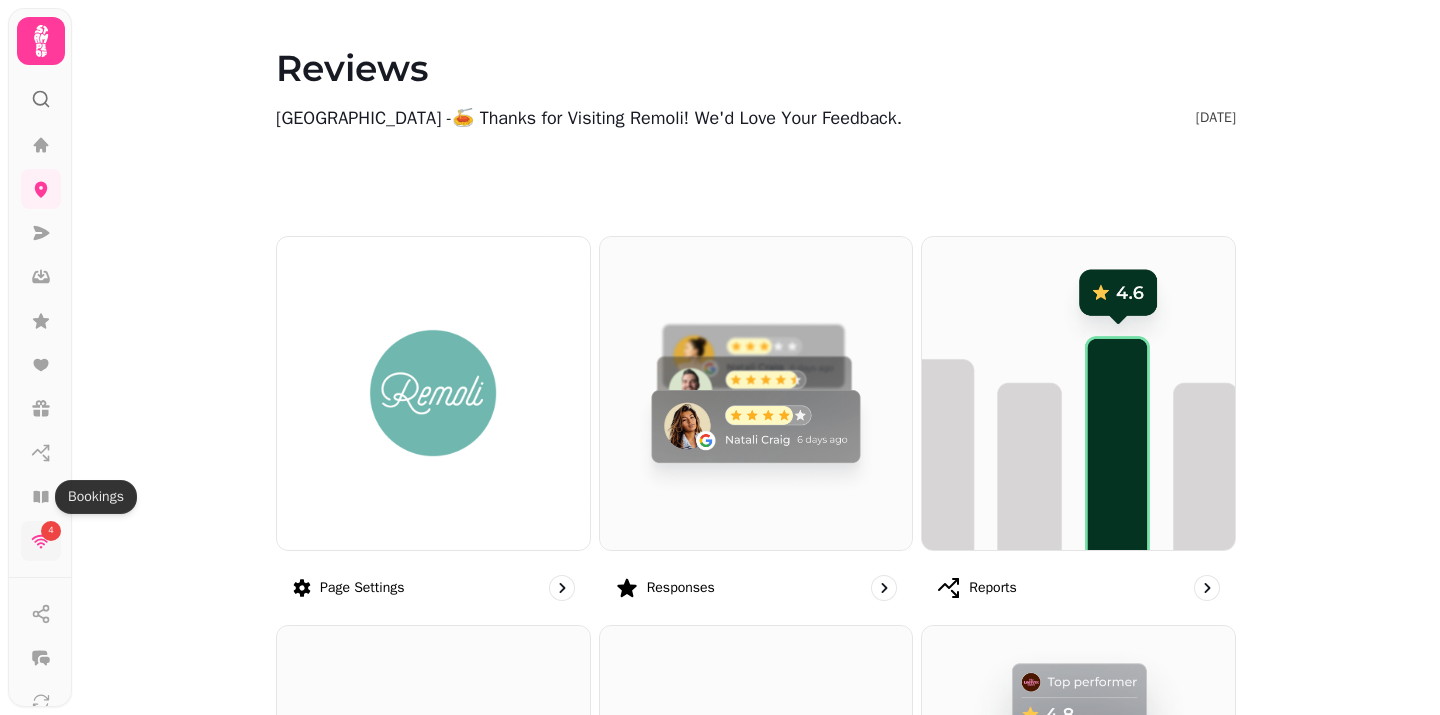 click on "4" at bounding box center [51, 531] 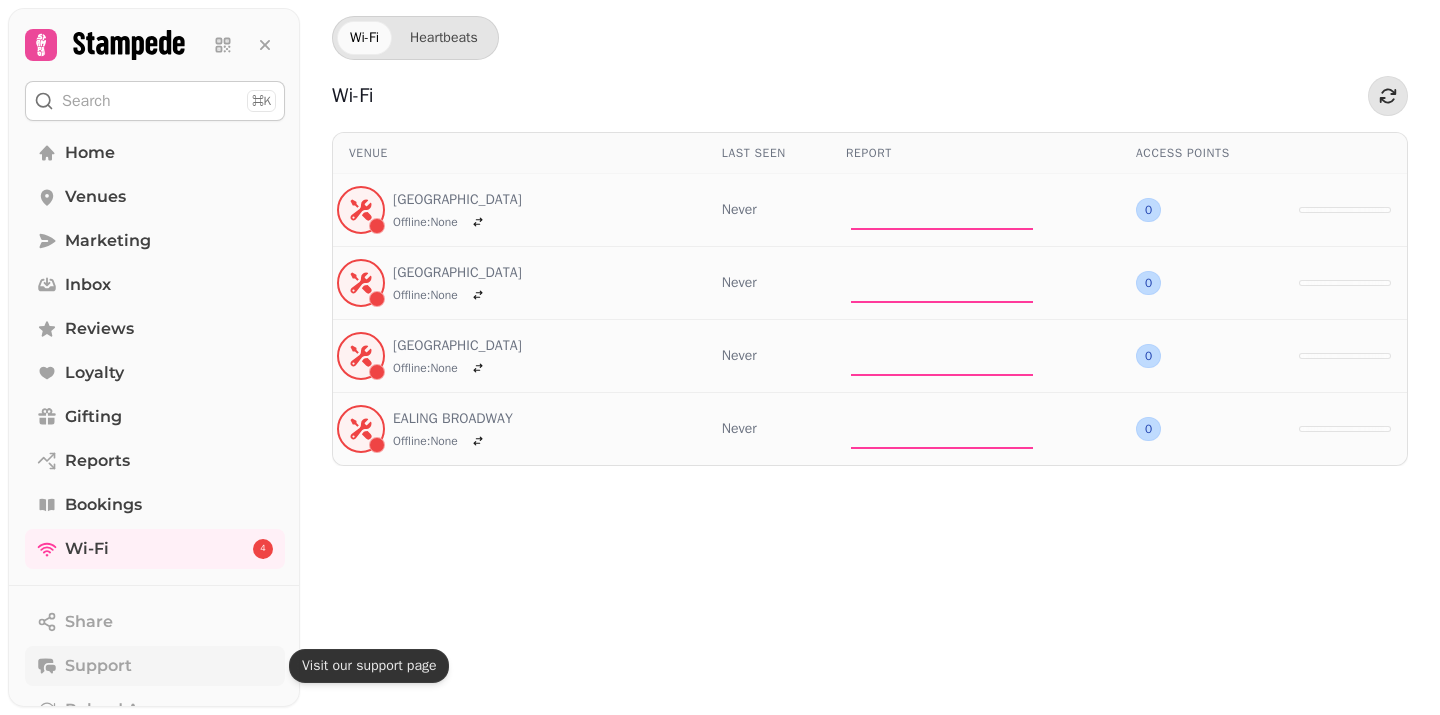 click on "Support" at bounding box center (98, 666) 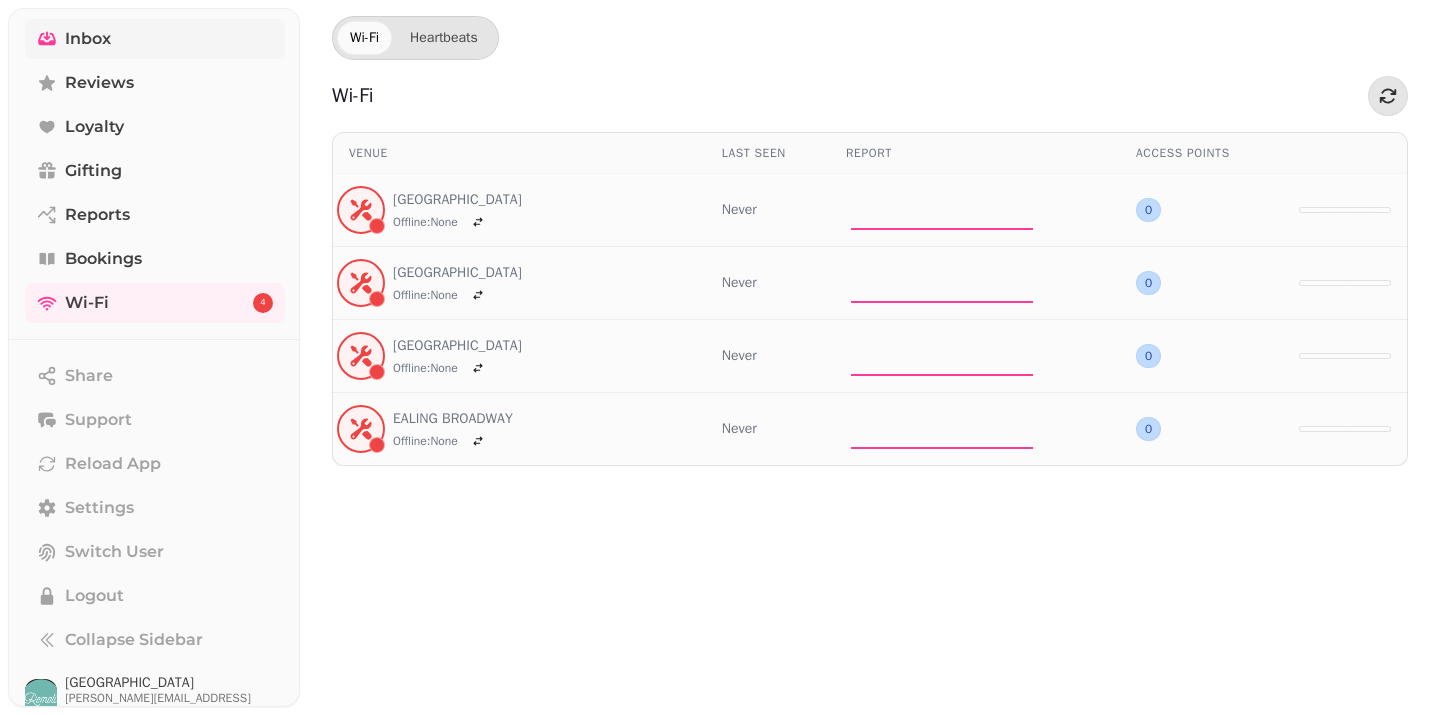 scroll, scrollTop: 0, scrollLeft: 0, axis: both 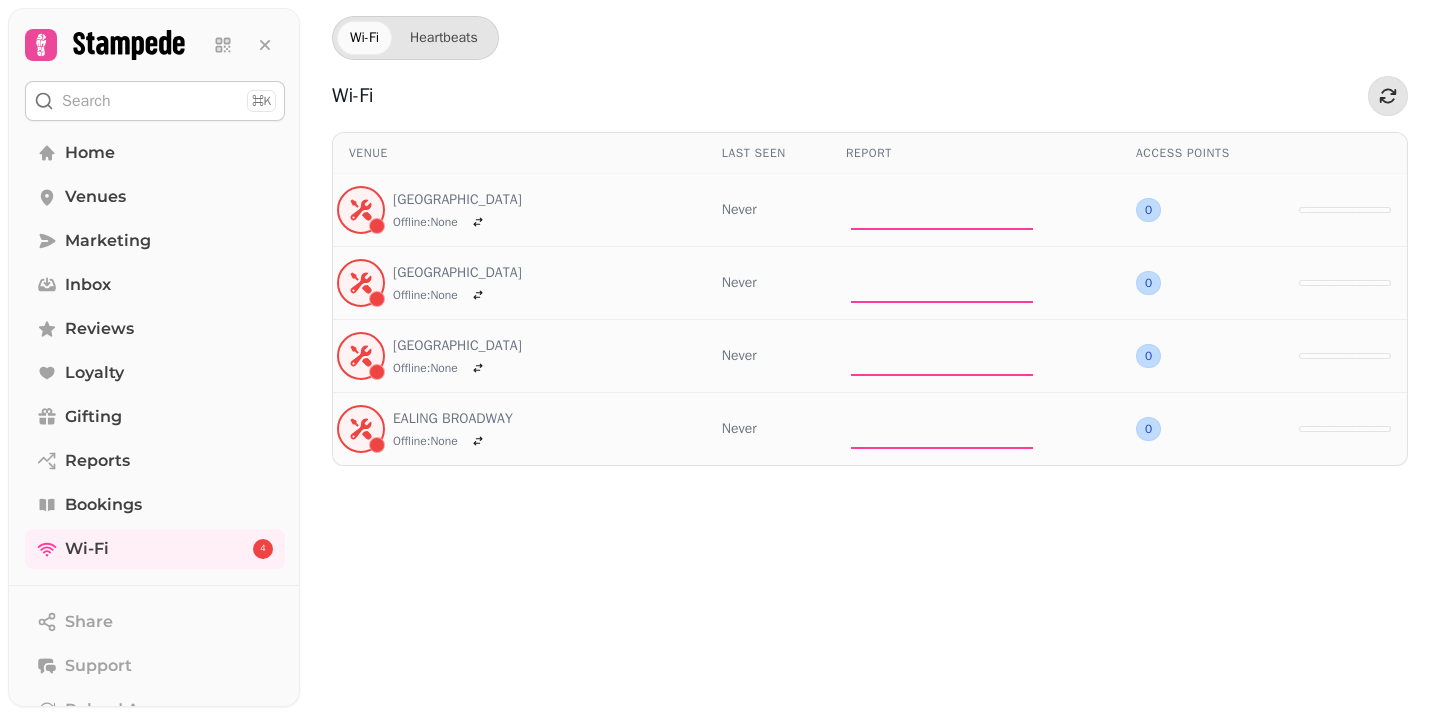 click on "Search ⌘K" at bounding box center [155, 101] 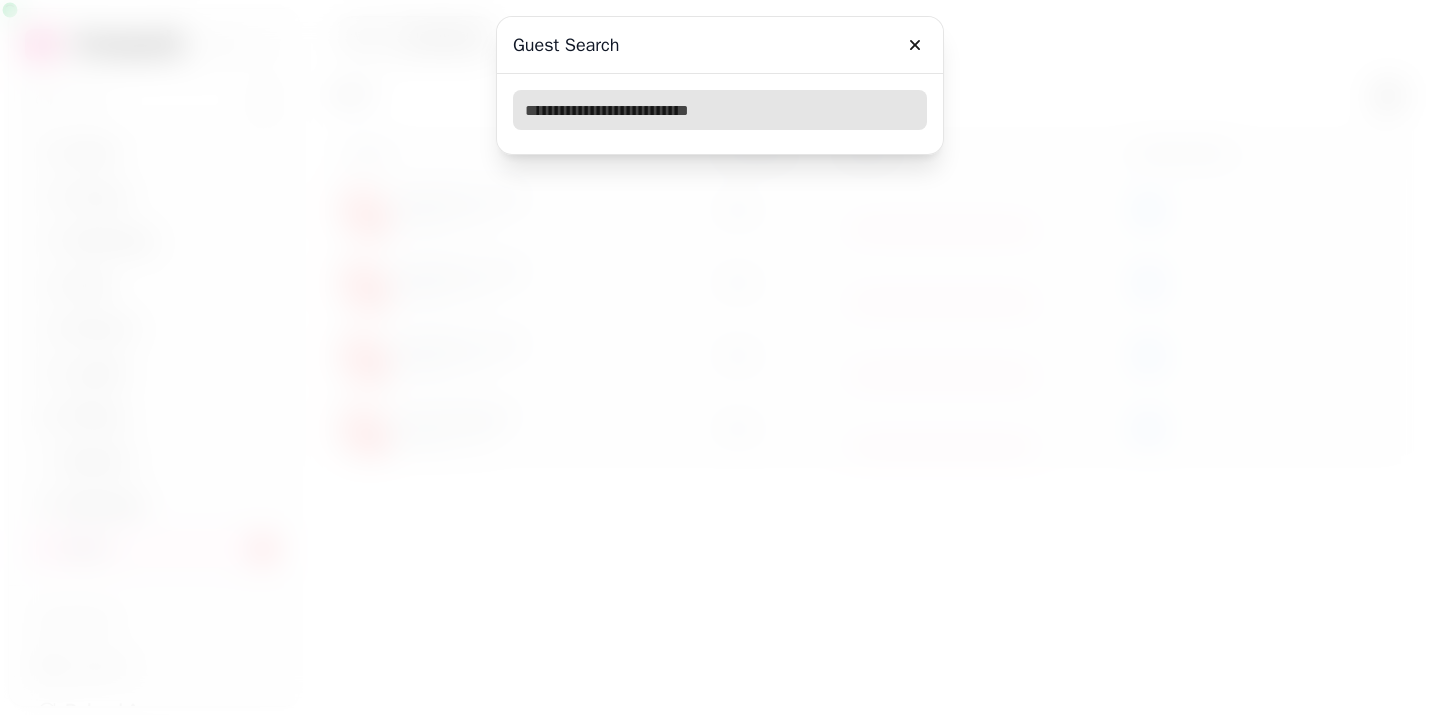 click at bounding box center (720, 110) 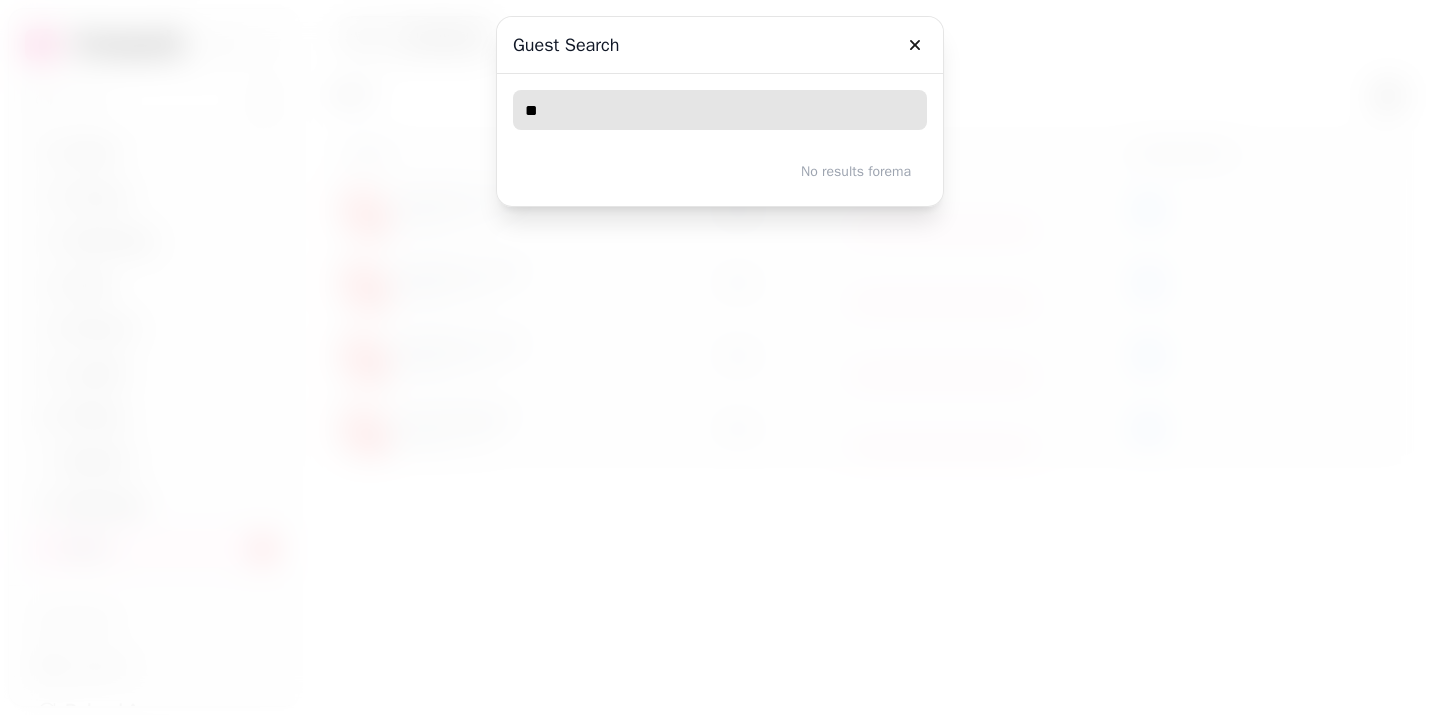 type on "*" 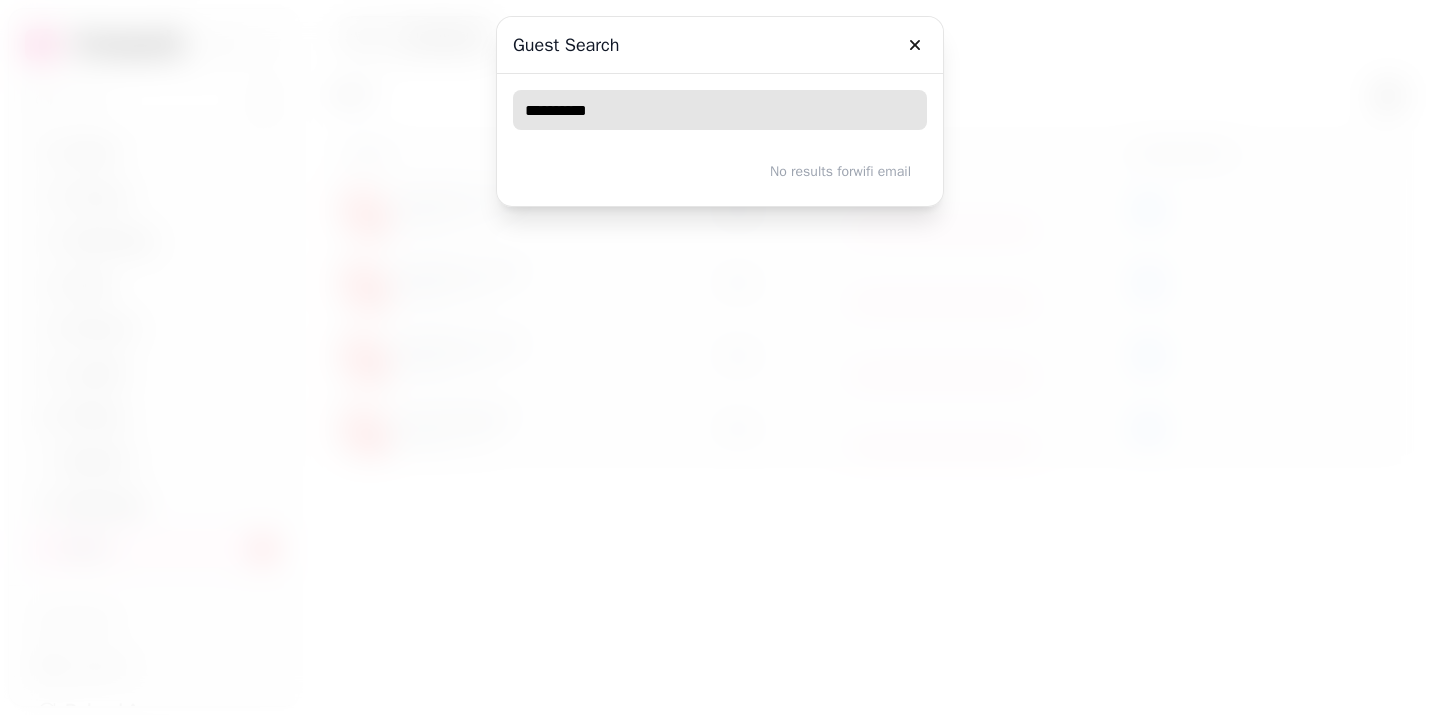 type on "**********" 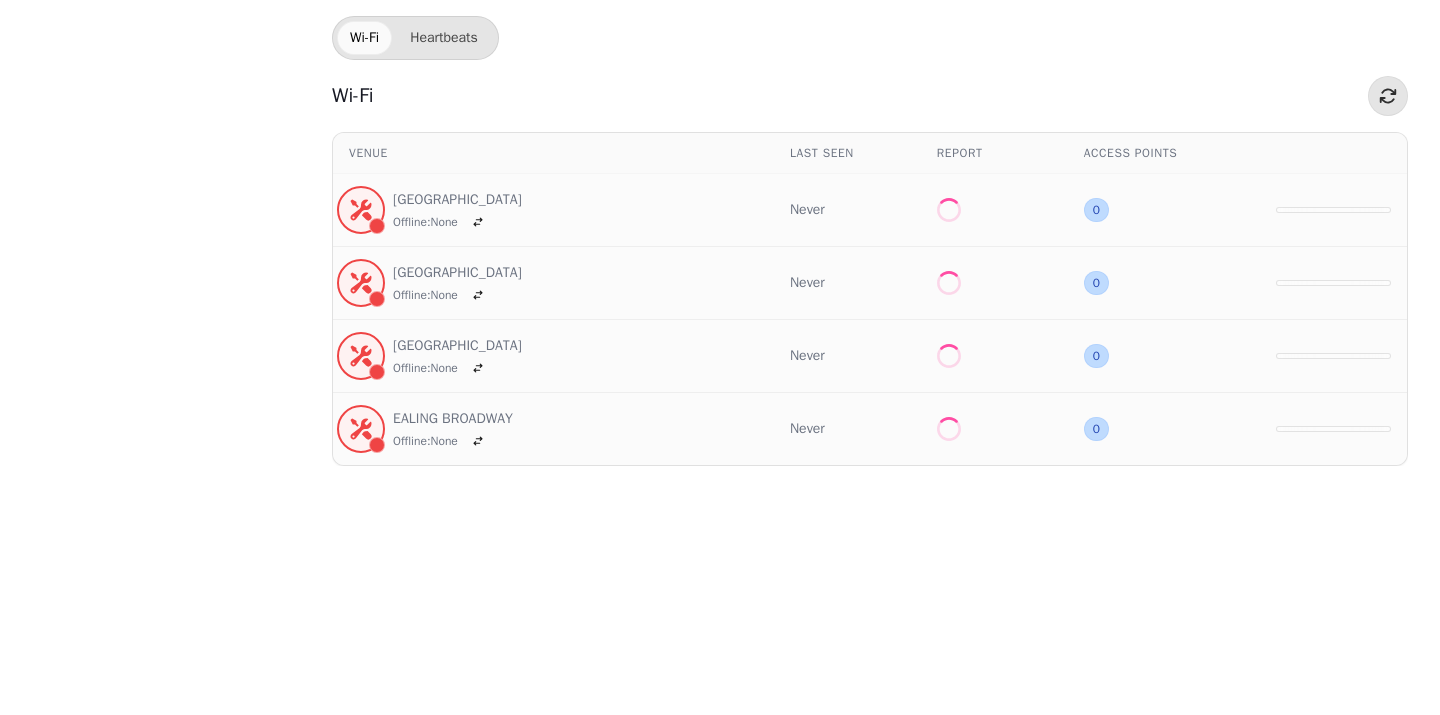 scroll, scrollTop: 0, scrollLeft: 0, axis: both 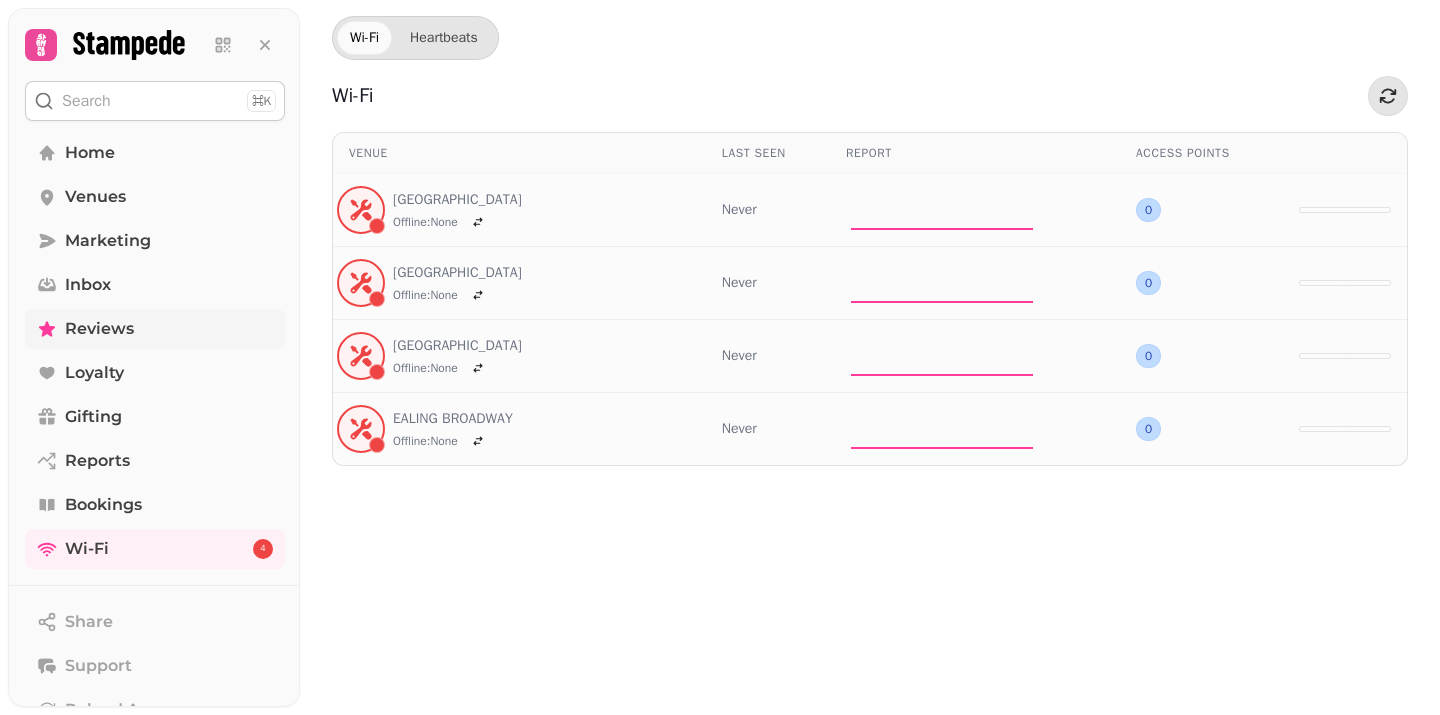 click on "Reviews" at bounding box center [155, 329] 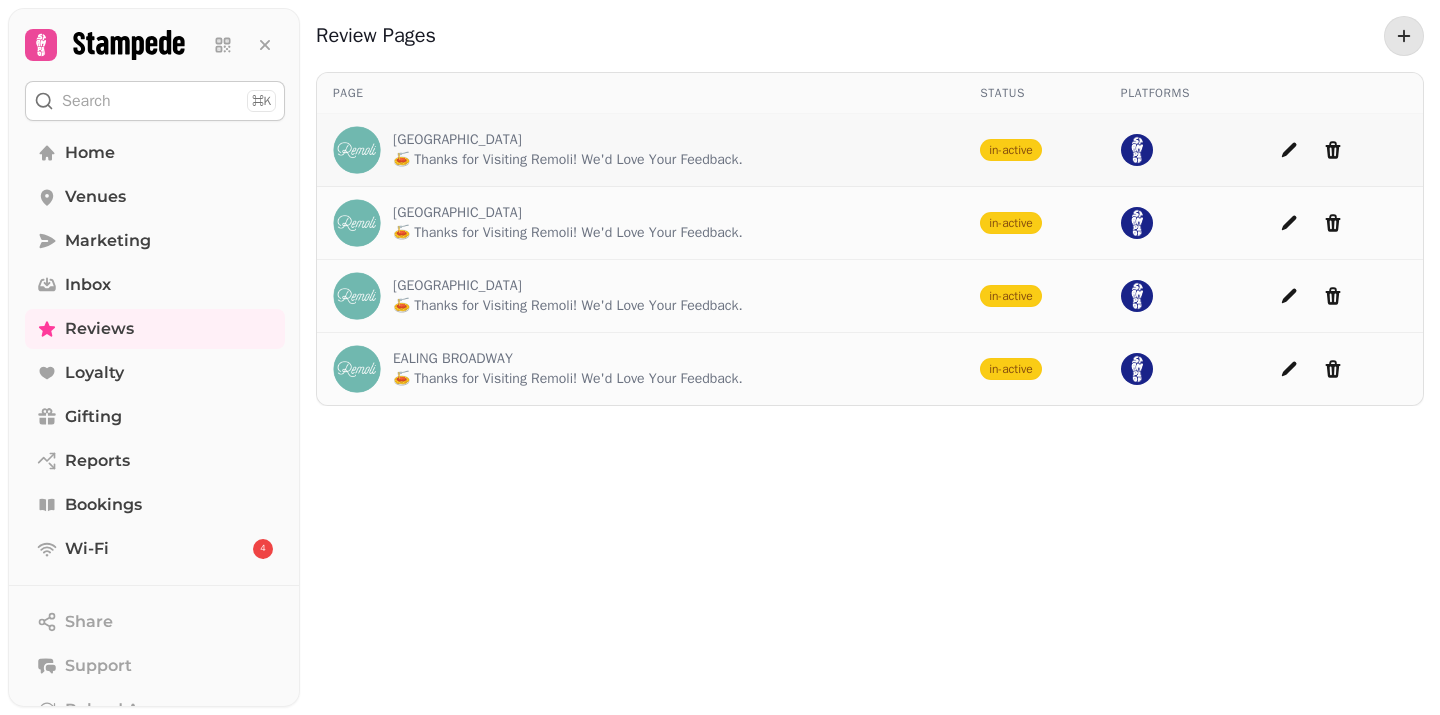 click on "[GEOGRAPHIC_DATA]" at bounding box center (568, 140) 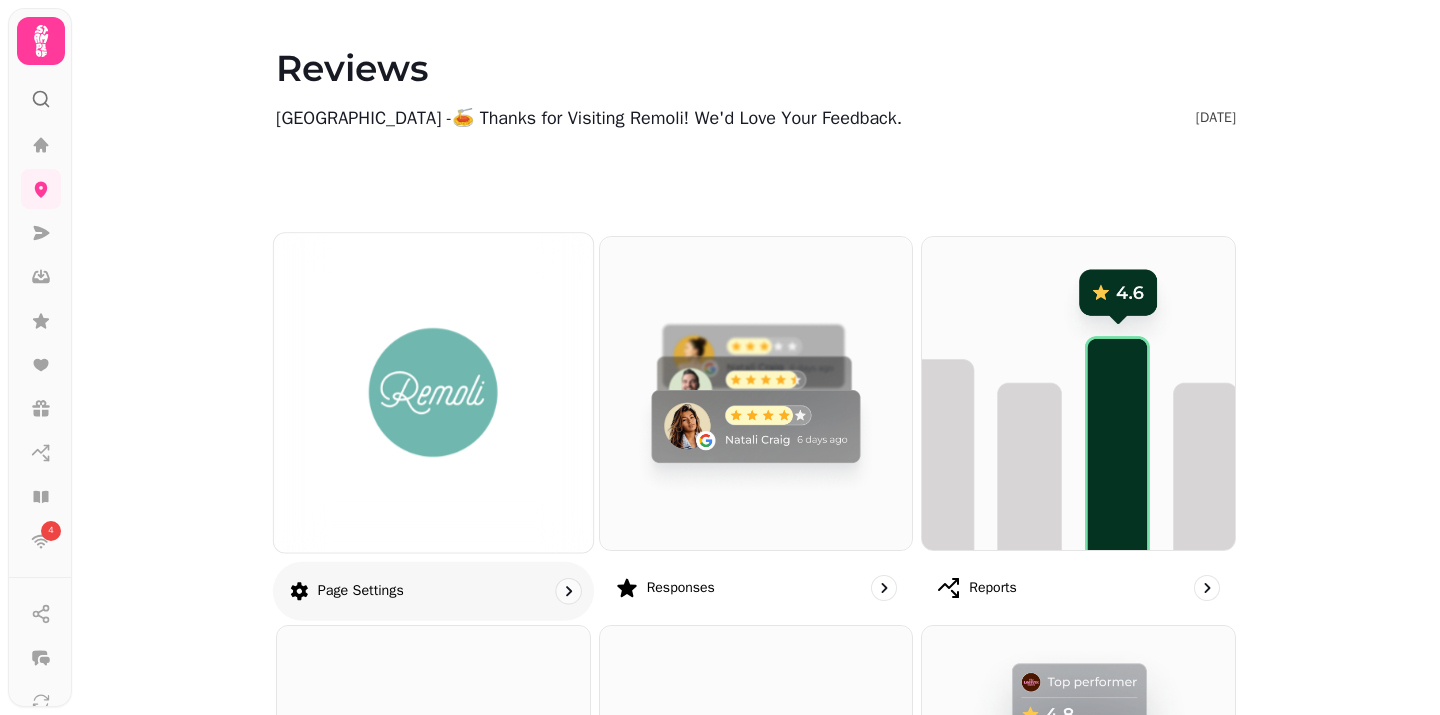 click at bounding box center [433, 392] 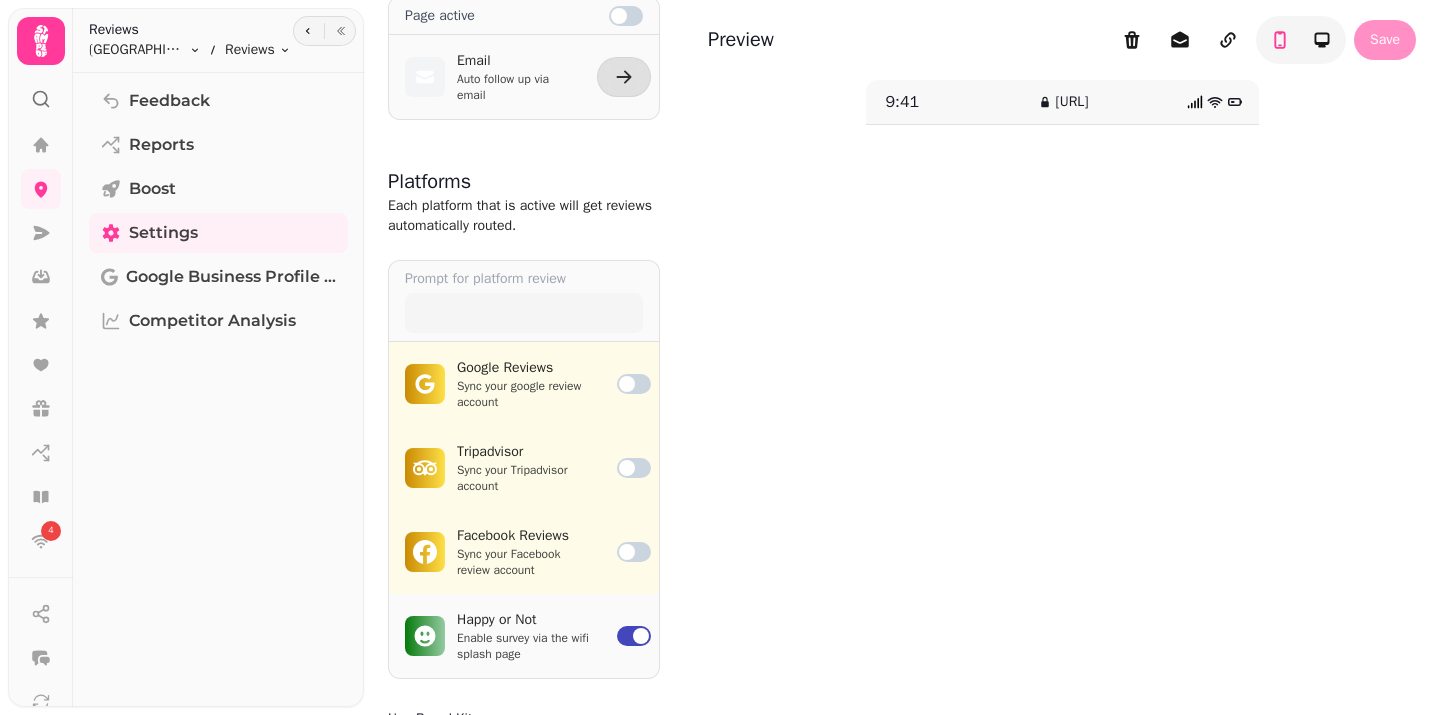 scroll, scrollTop: 0, scrollLeft: 0, axis: both 